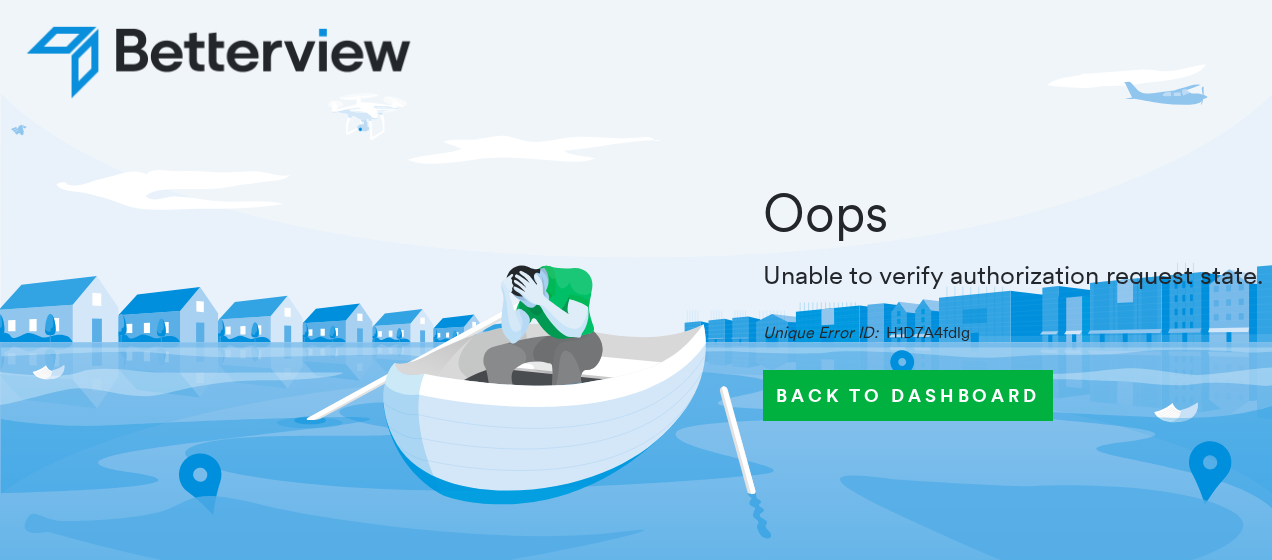 scroll, scrollTop: 0, scrollLeft: 0, axis: both 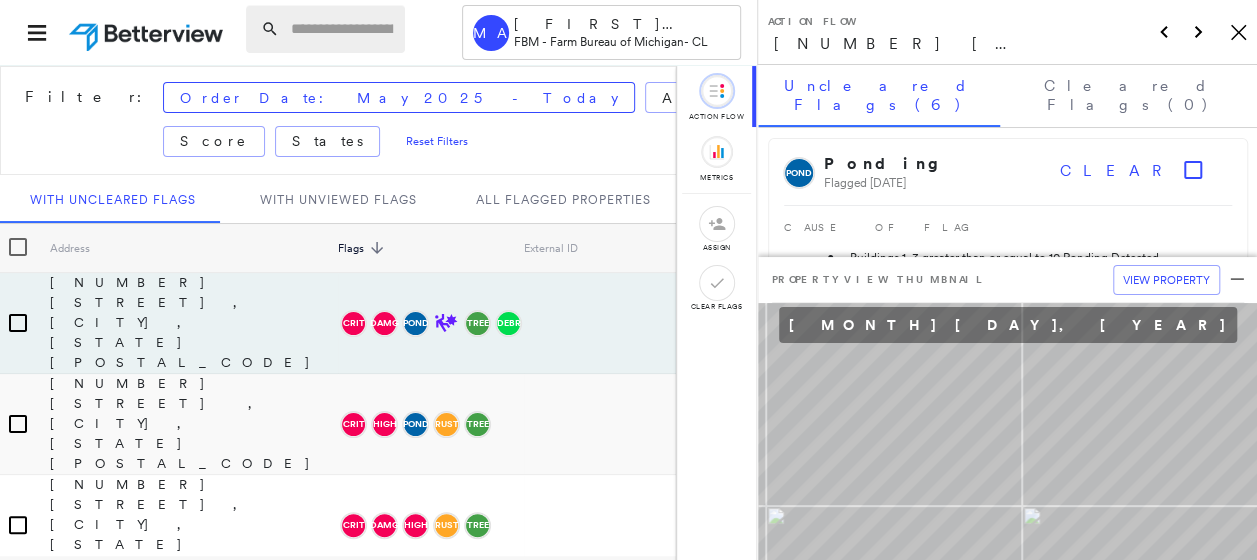 click at bounding box center [342, 29] 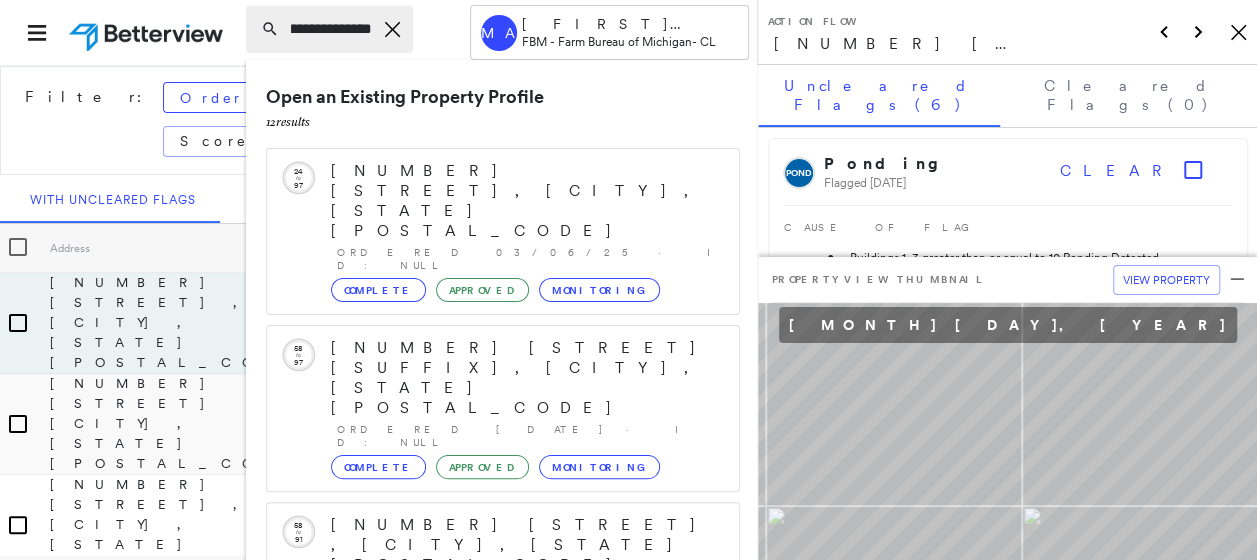 scroll, scrollTop: 0, scrollLeft: 67, axis: horizontal 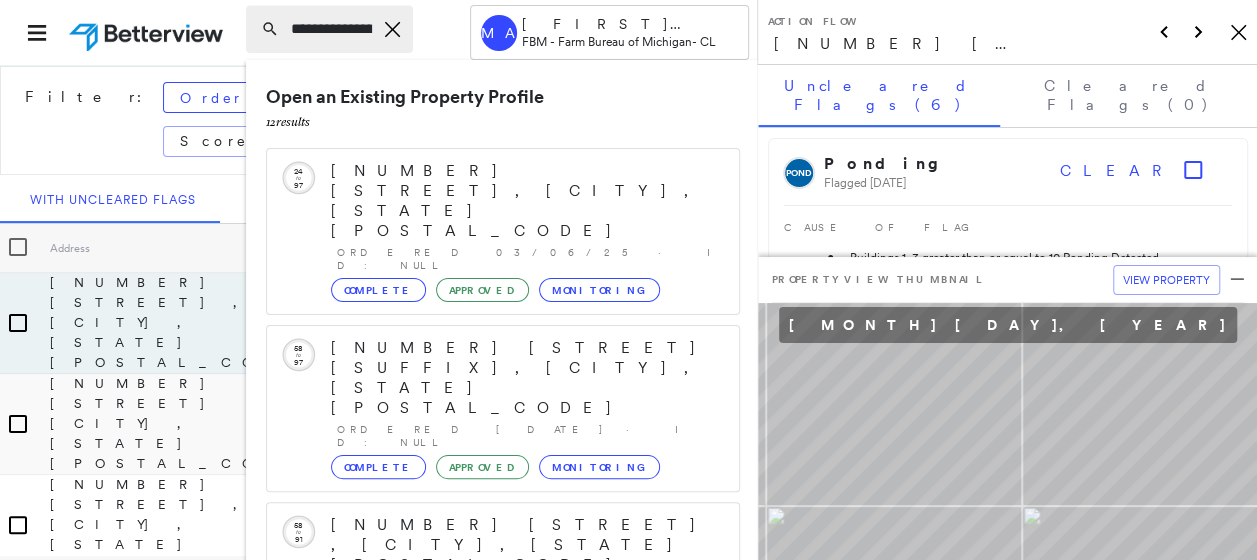 drag, startPoint x: 370, startPoint y: 28, endPoint x: 267, endPoint y: 22, distance: 103.17461 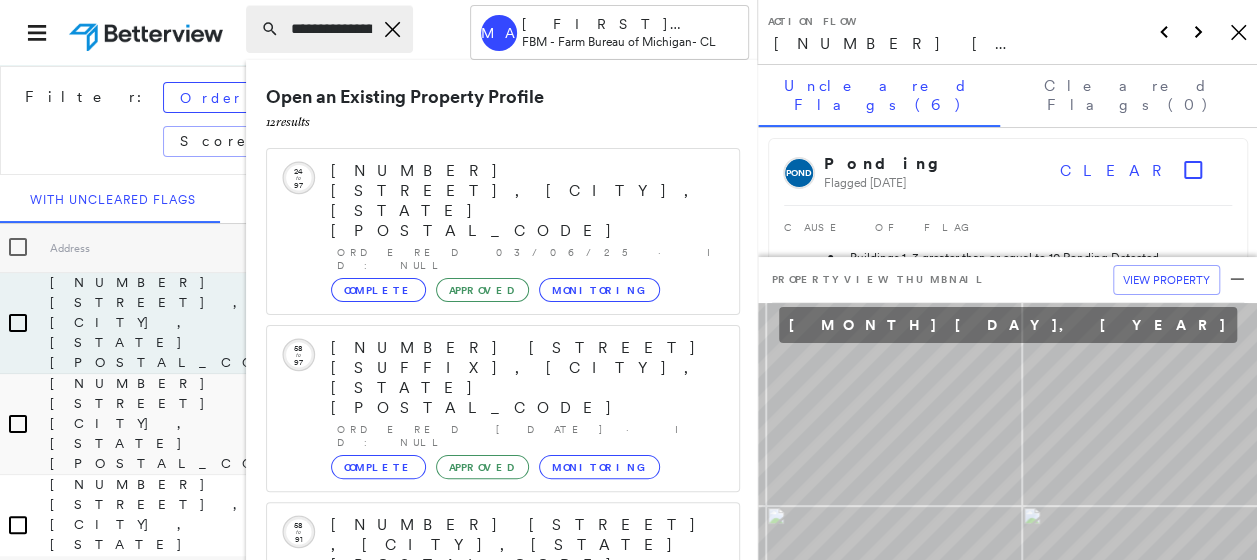 click on "Icon_Closemodal" 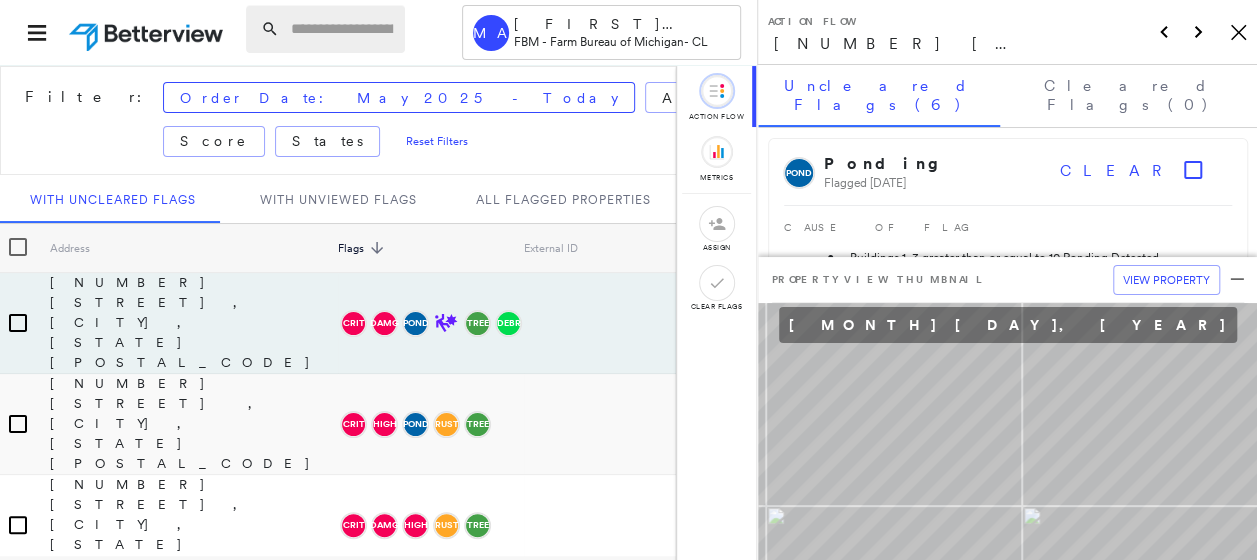 click at bounding box center [342, 29] 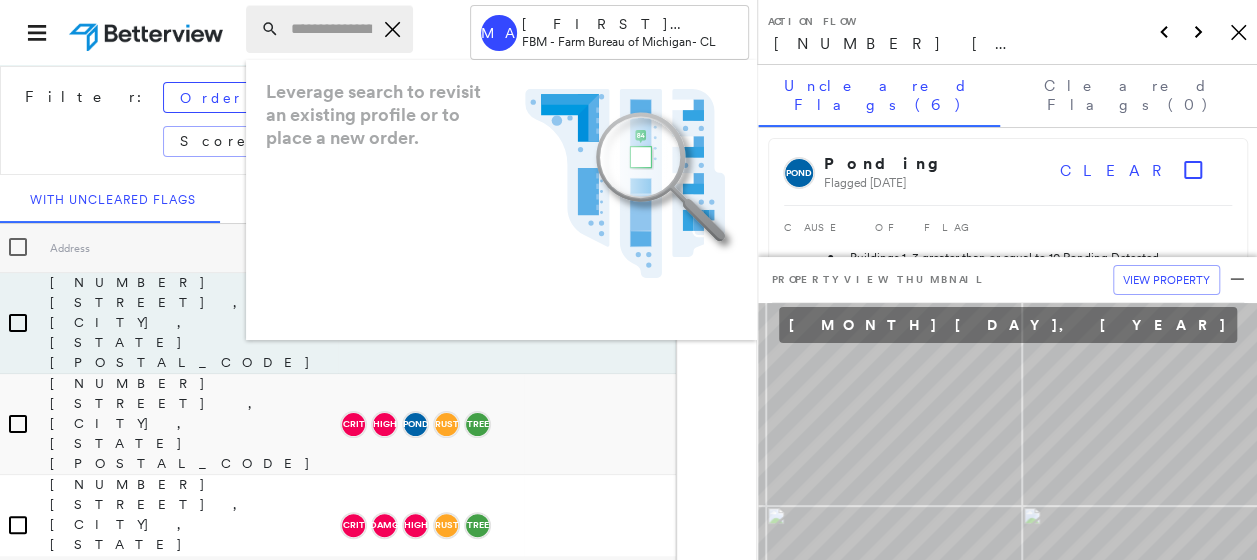 paste on "**********" 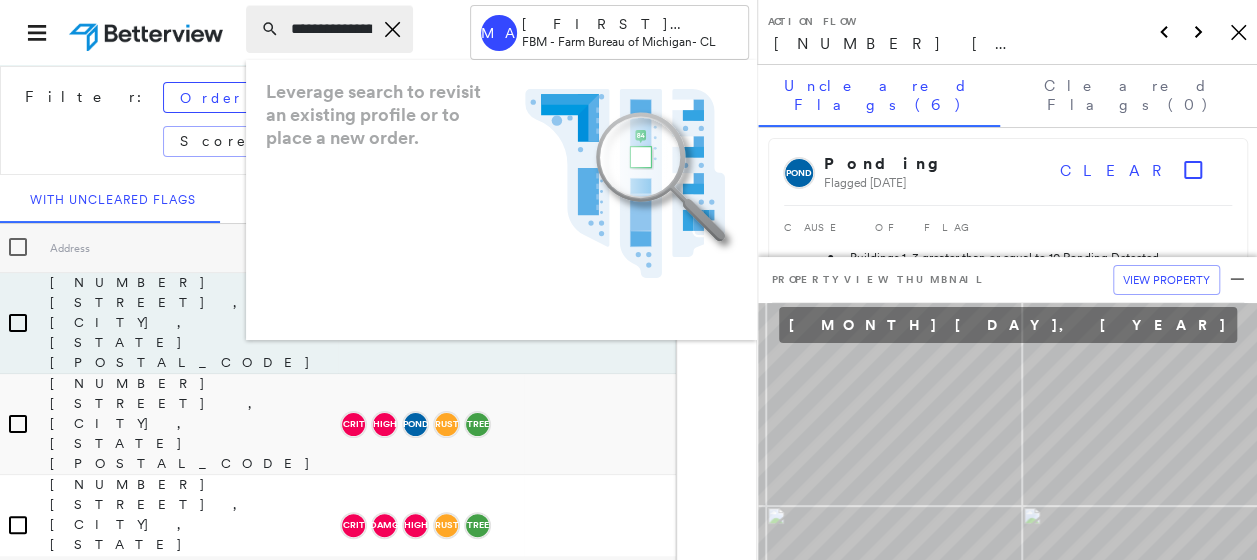 scroll, scrollTop: 0, scrollLeft: 67, axis: horizontal 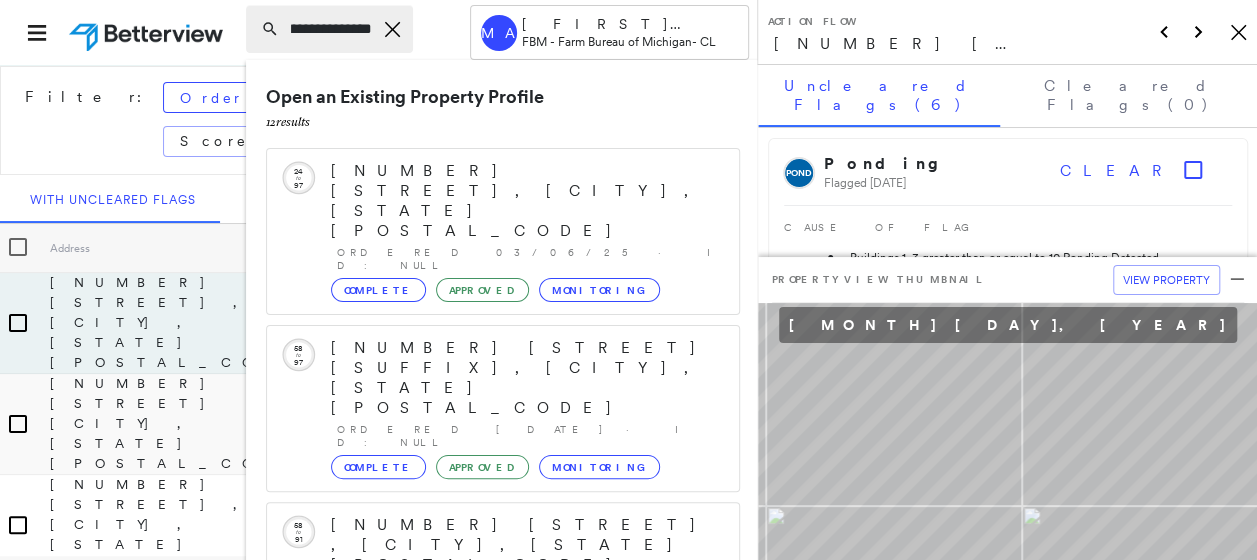 type on "**********" 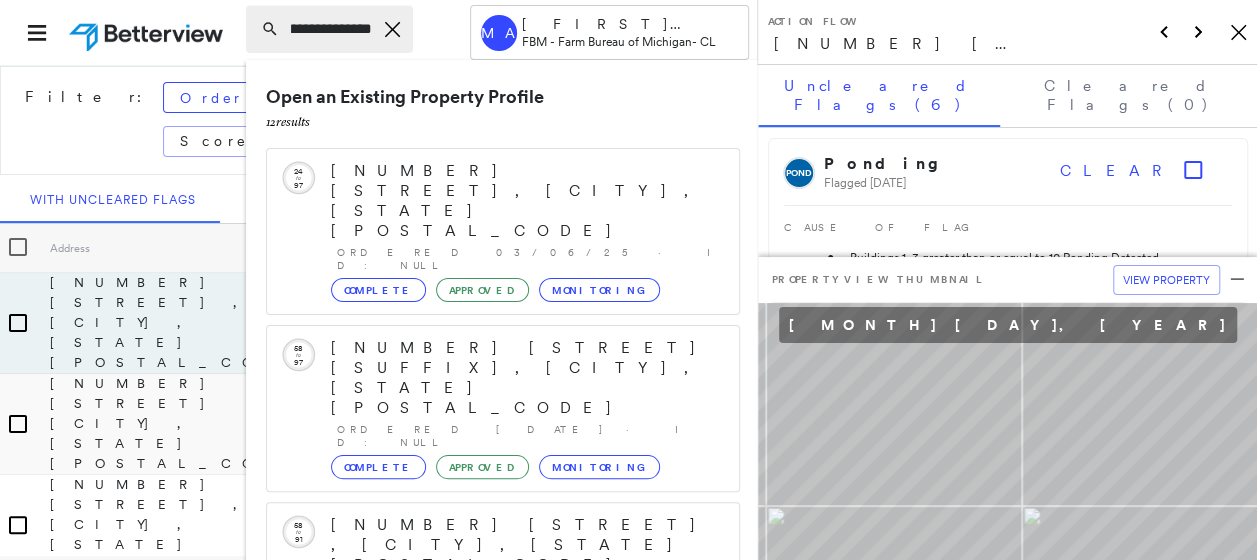 scroll, scrollTop: 0, scrollLeft: 0, axis: both 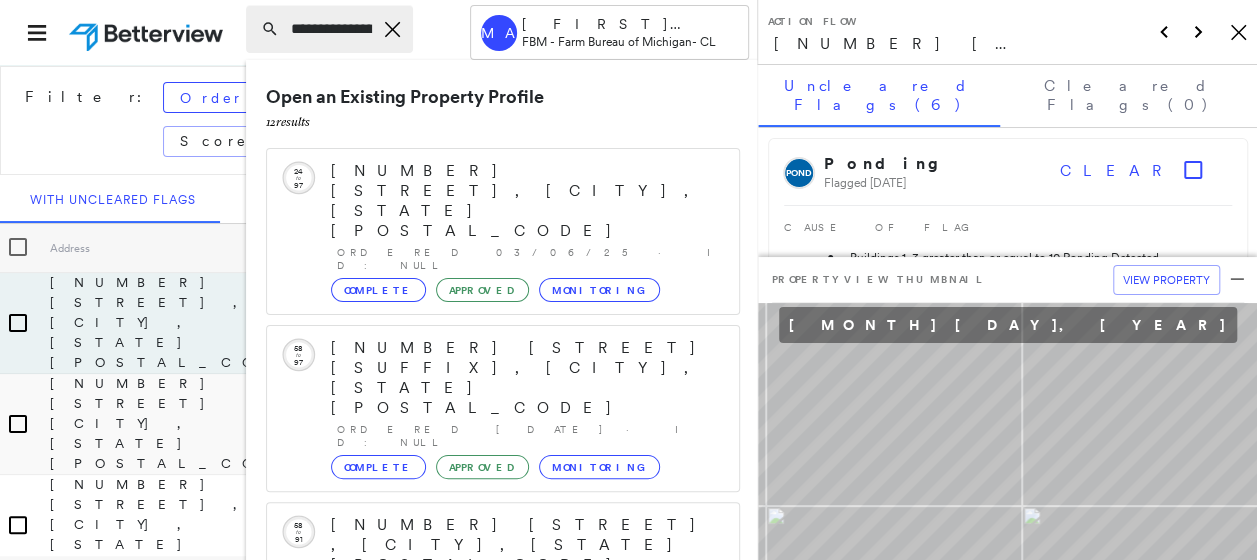 click on "**********" at bounding box center (329, 29) 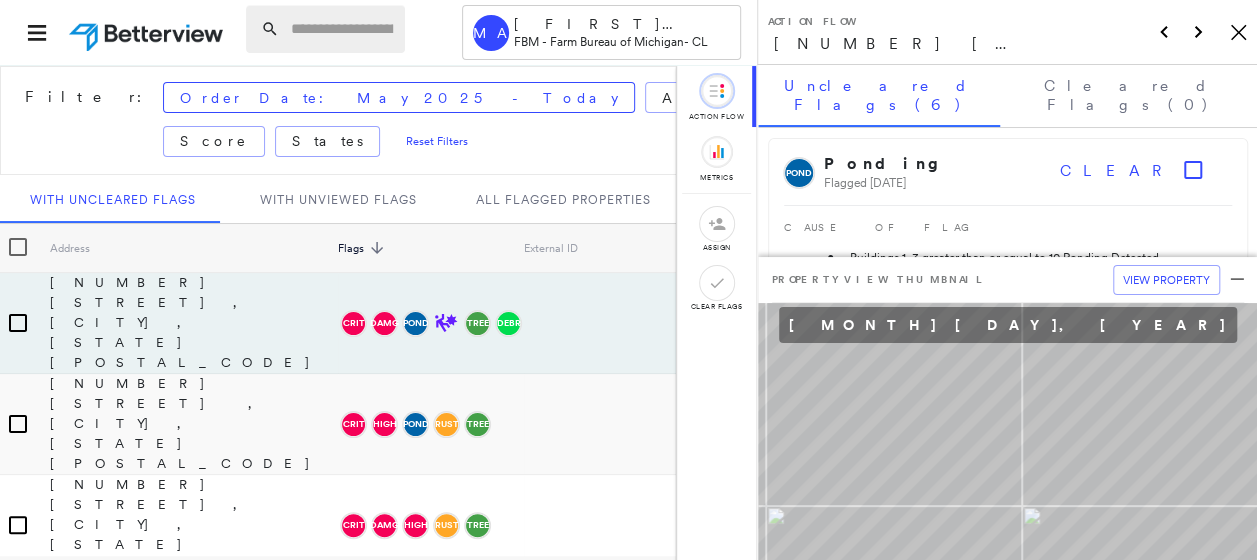click on "[NUMBER] [STREET], [CITY], [STATE] [POSTAL_CODE]" at bounding box center (899, 44) 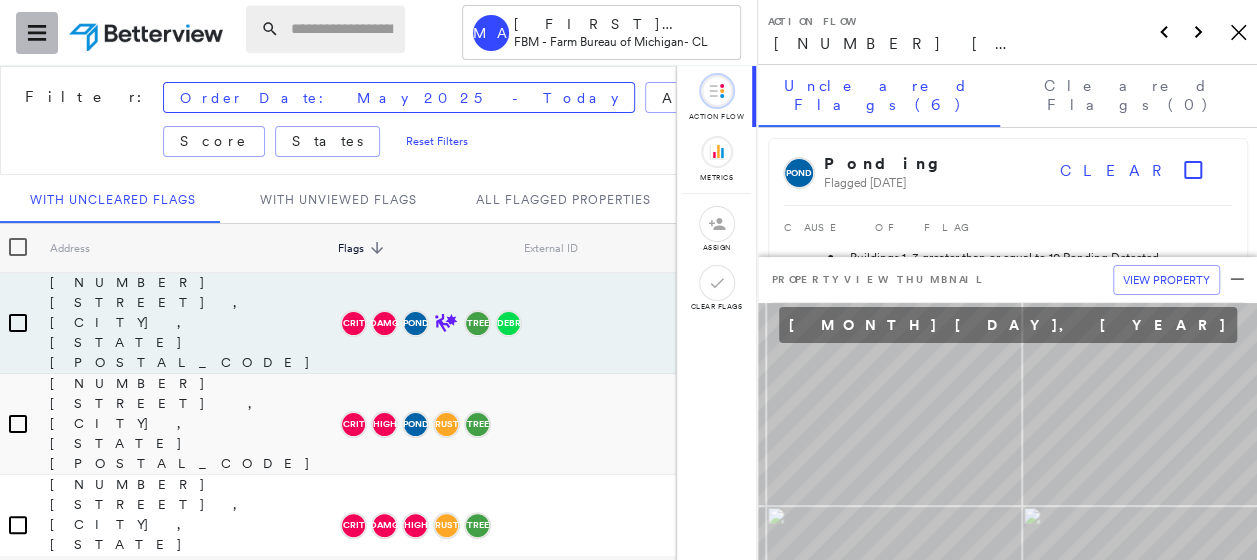 click 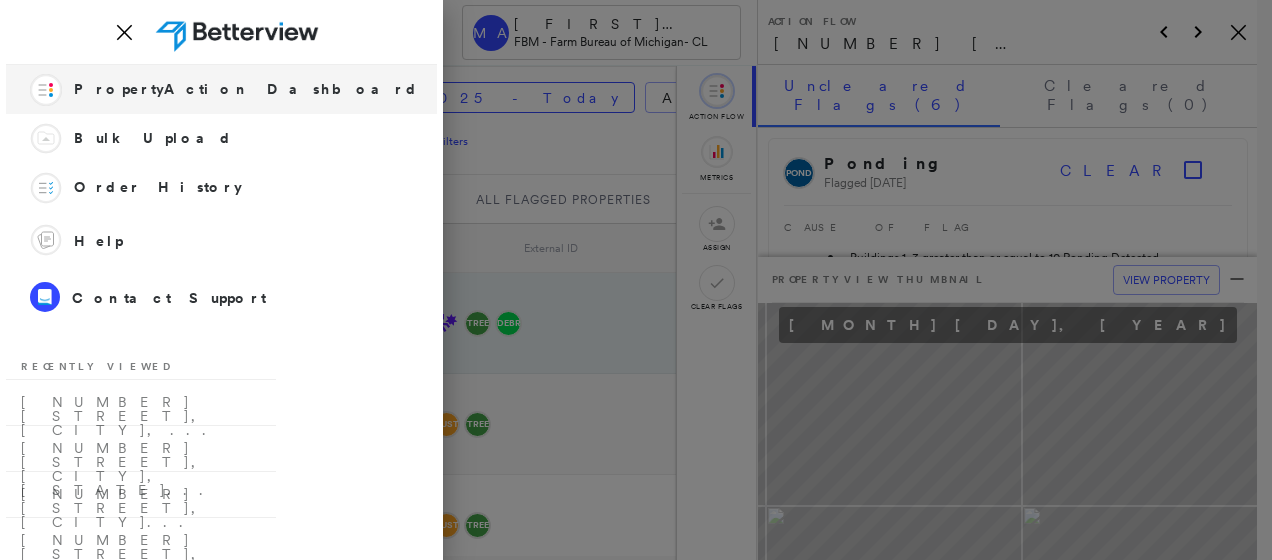 click on "PropertyAction Dashboard" at bounding box center (246, 89) 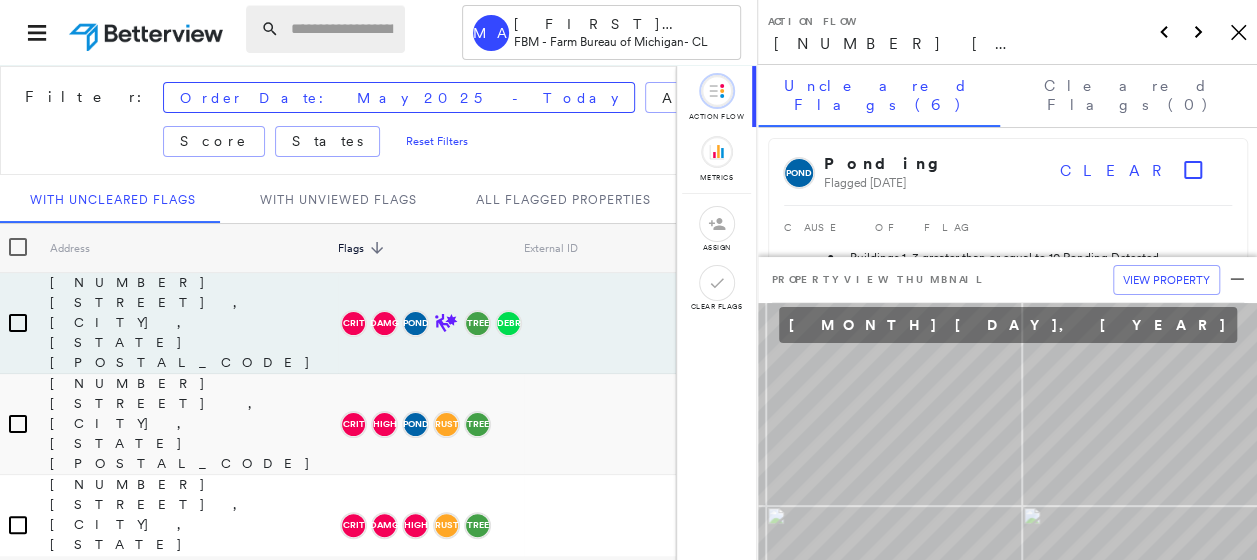 click at bounding box center (148, 32) 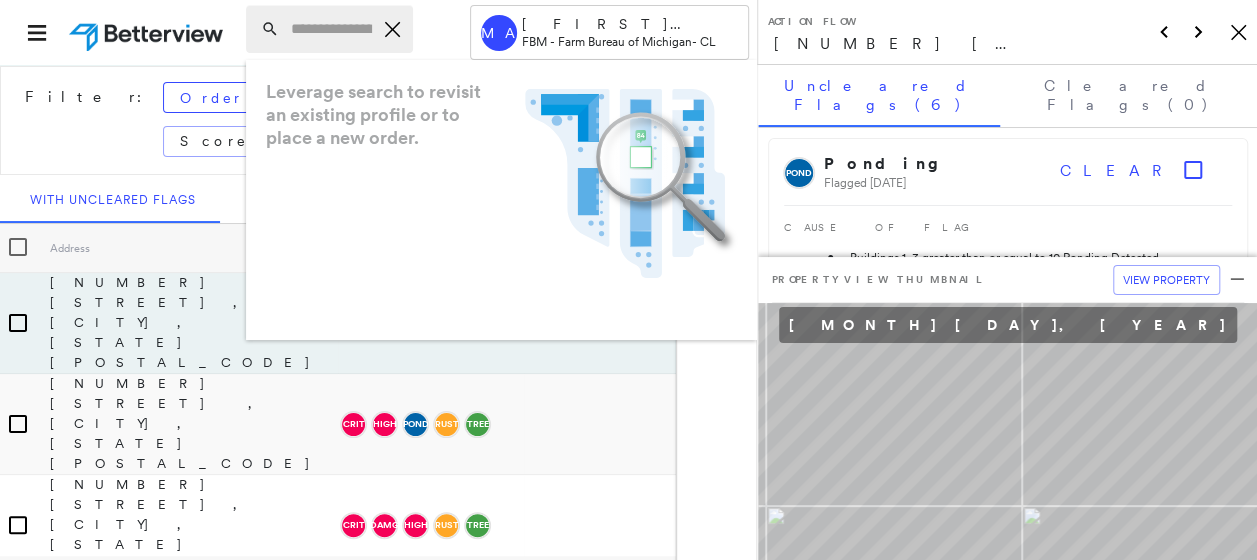 paste on "**********" 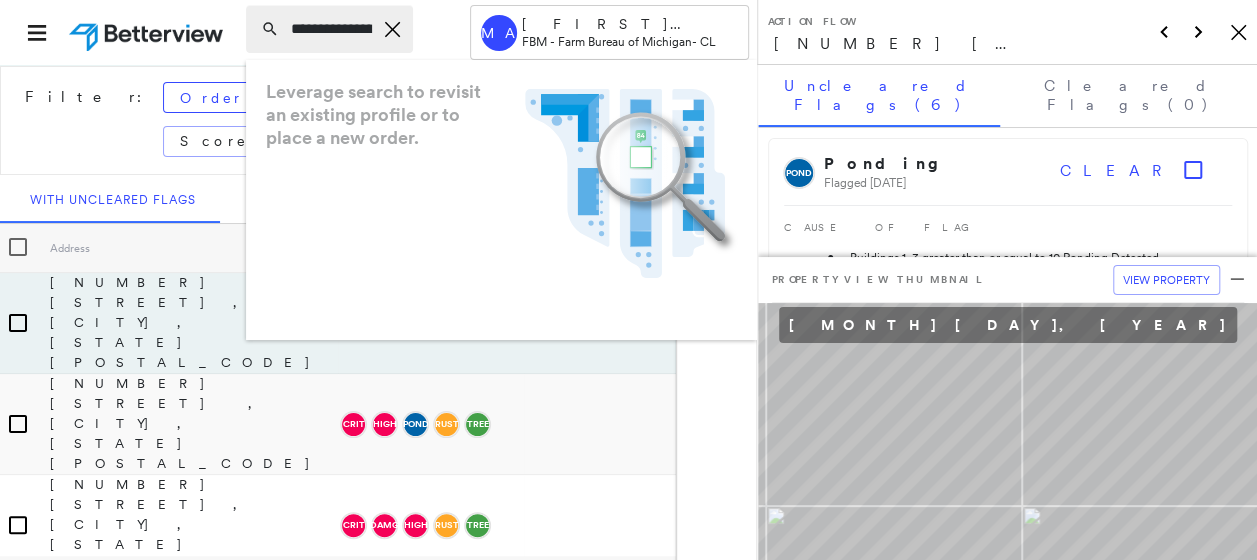 scroll, scrollTop: 0, scrollLeft: 67, axis: horizontal 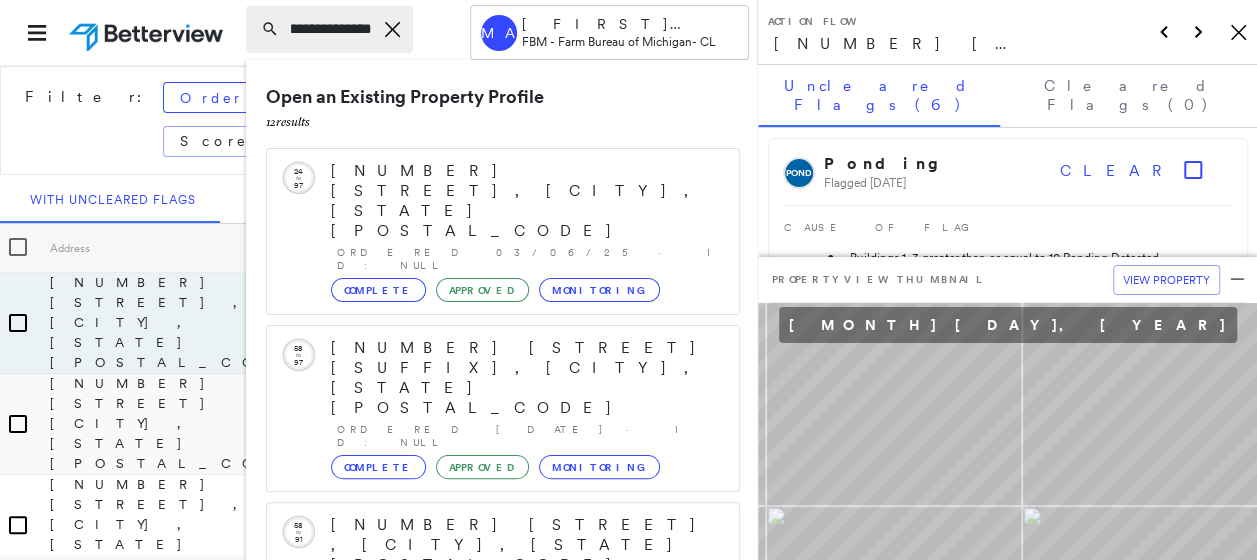type on "**********" 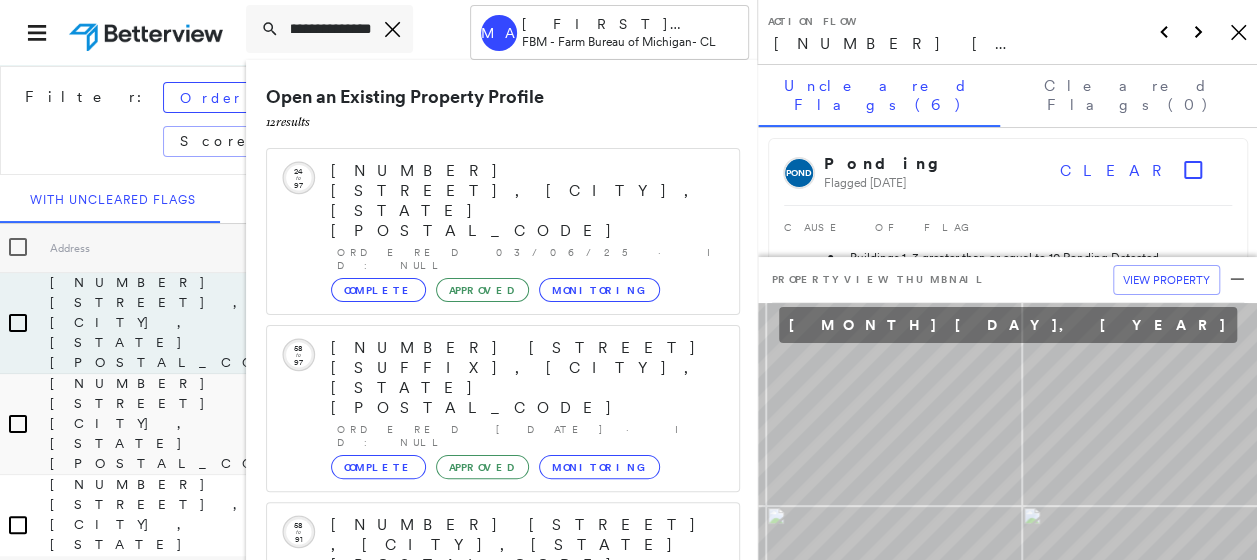 scroll, scrollTop: 0, scrollLeft: 0, axis: both 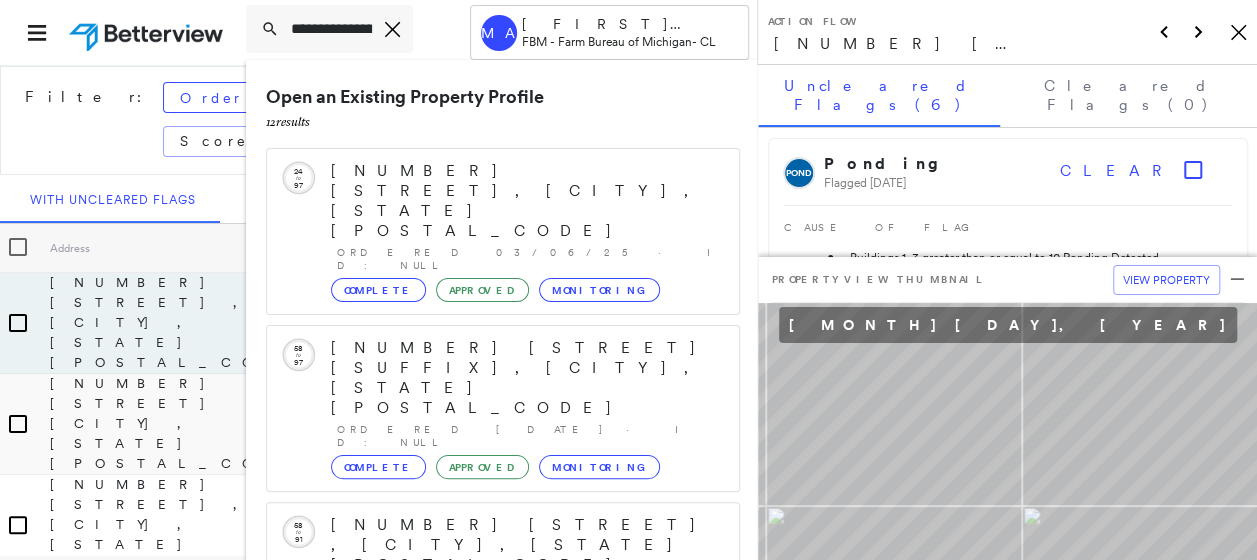 click on "Icon_Closemodal" 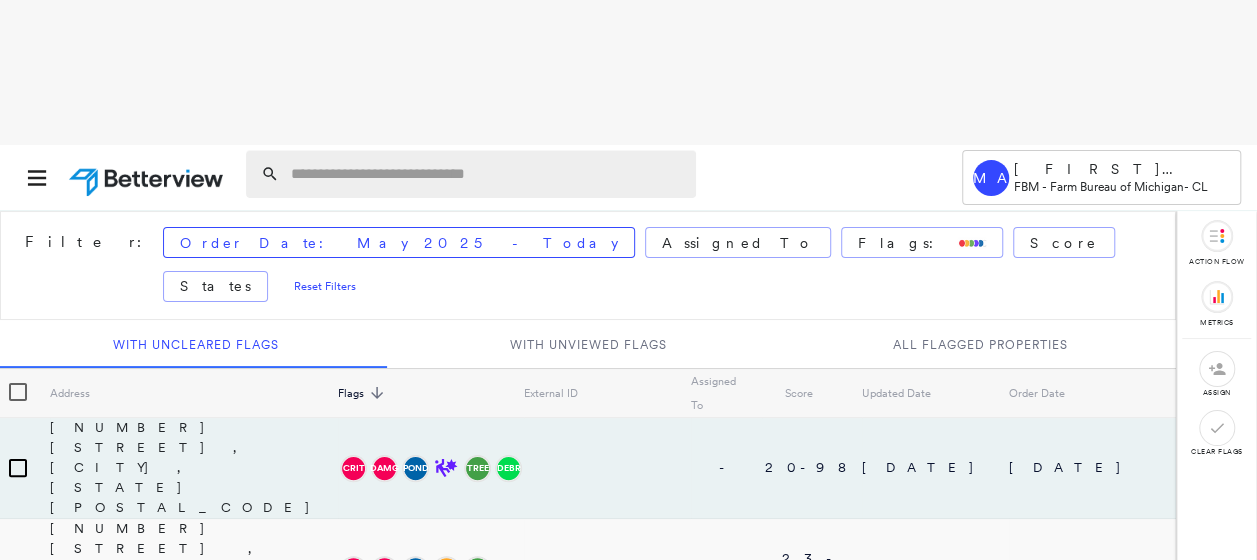 click at bounding box center (487, 174) 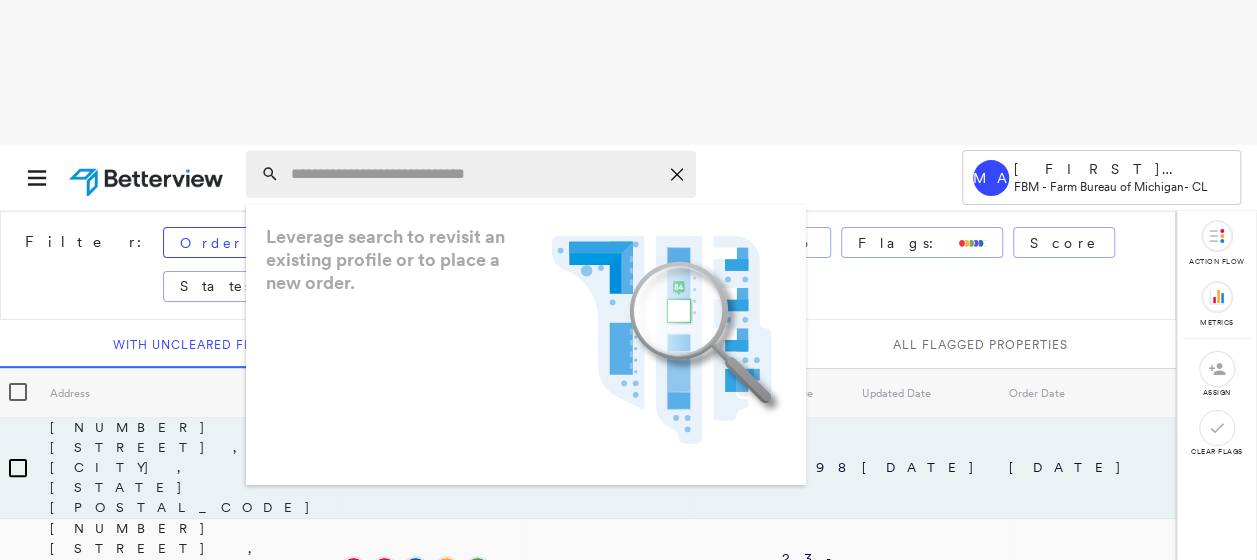 click at bounding box center [474, 174] 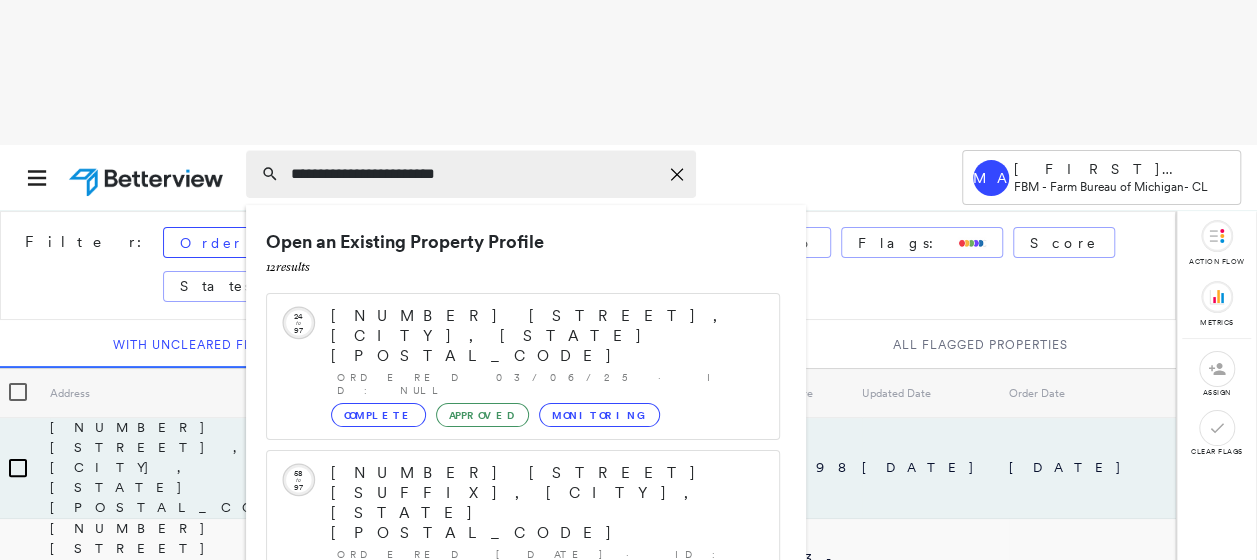 type on "**********" 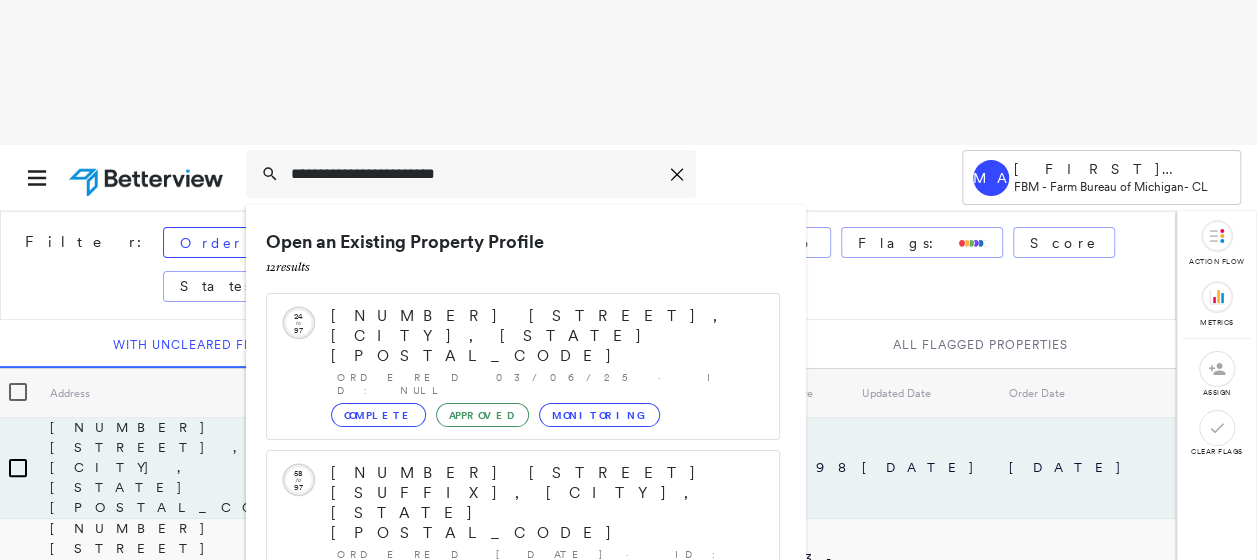 click on "**********" at bounding box center (575, 177) 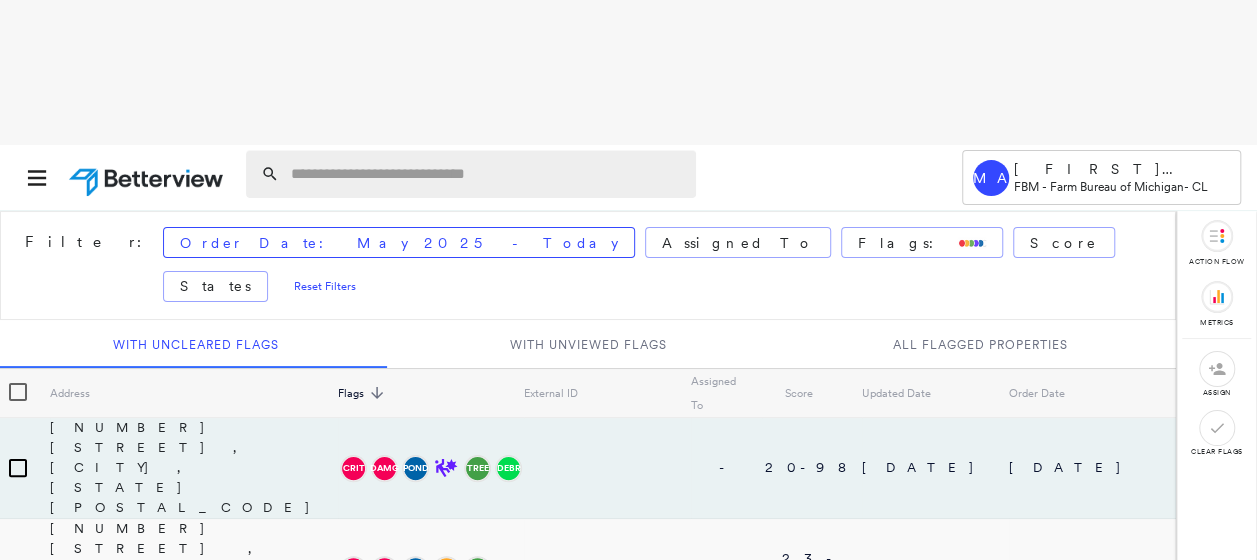 click at bounding box center (487, 174) 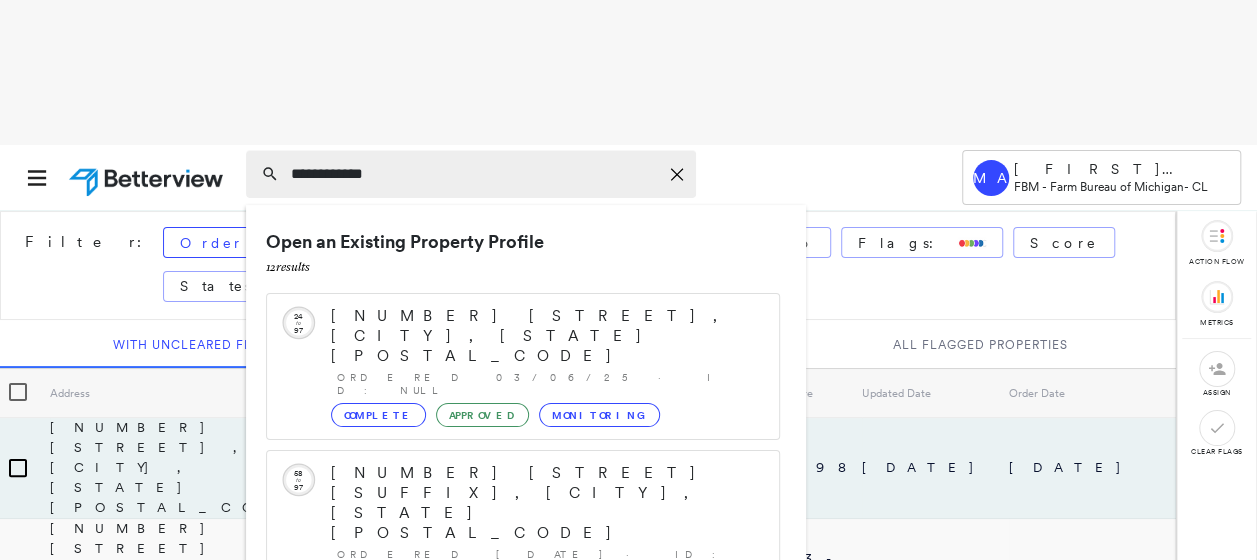 type on "**********" 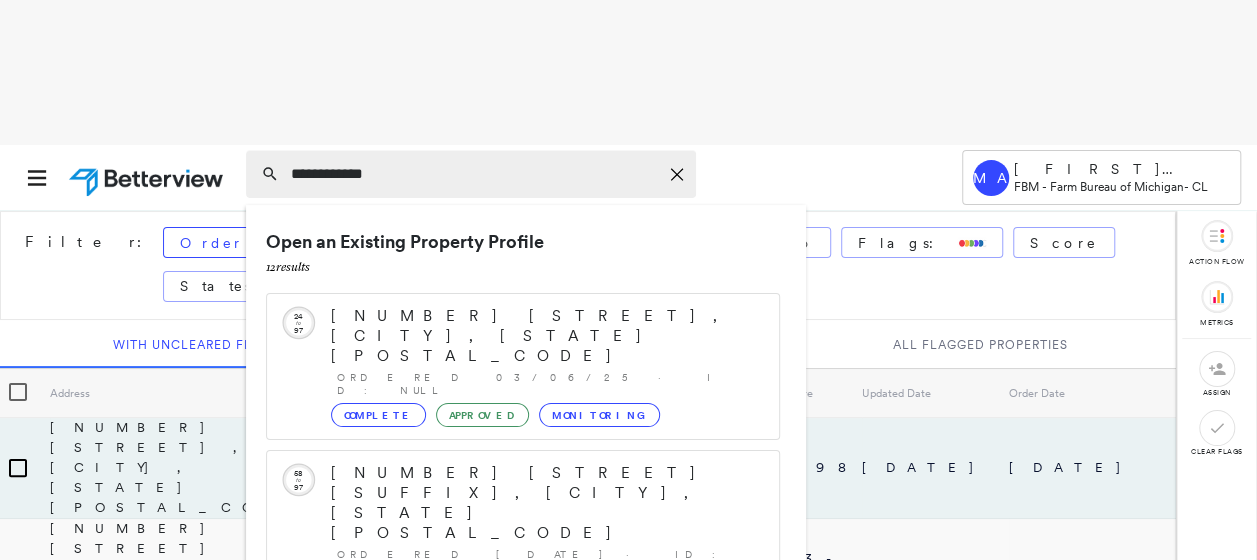 click on "Icon_Closemodal" 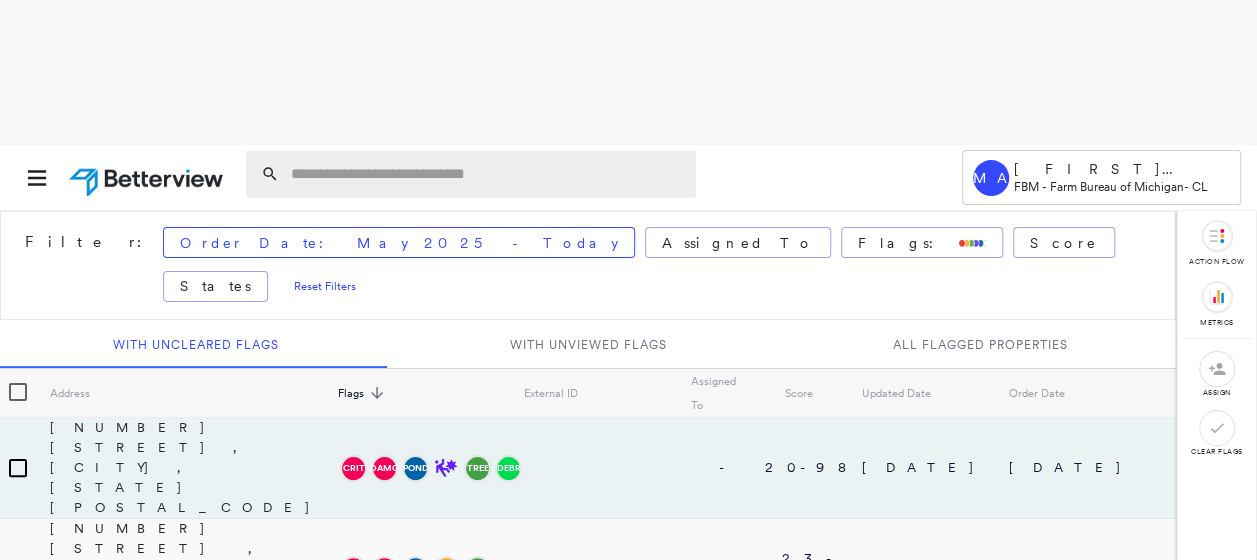 click at bounding box center [487, 174] 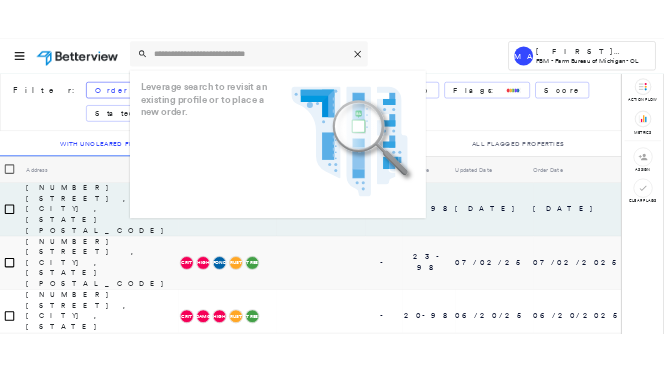 scroll, scrollTop: 146, scrollLeft: 0, axis: vertical 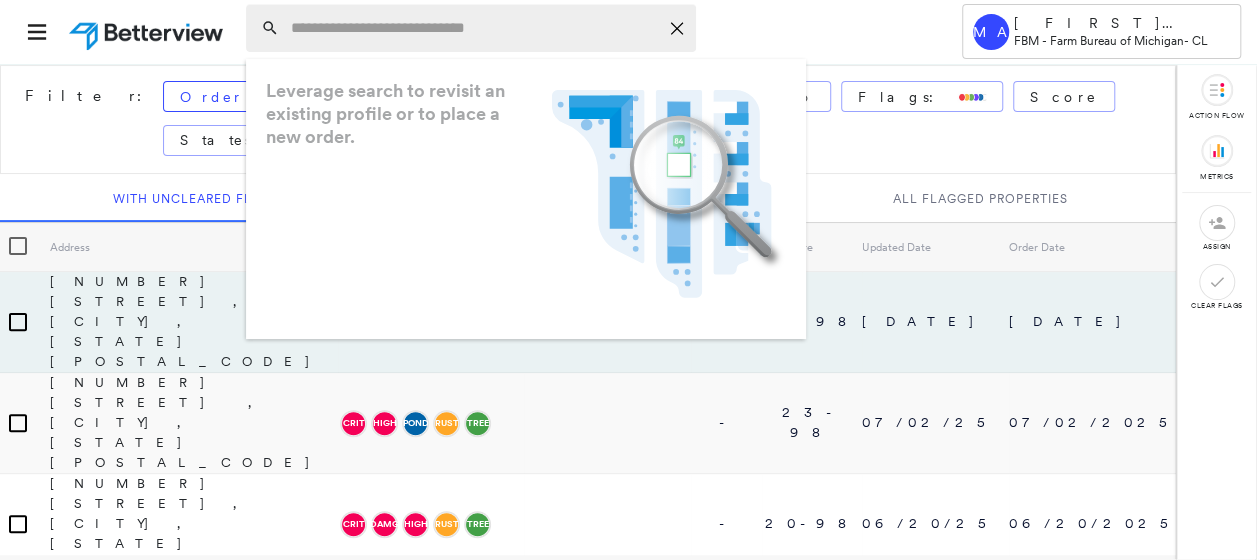 click at bounding box center (474, 28) 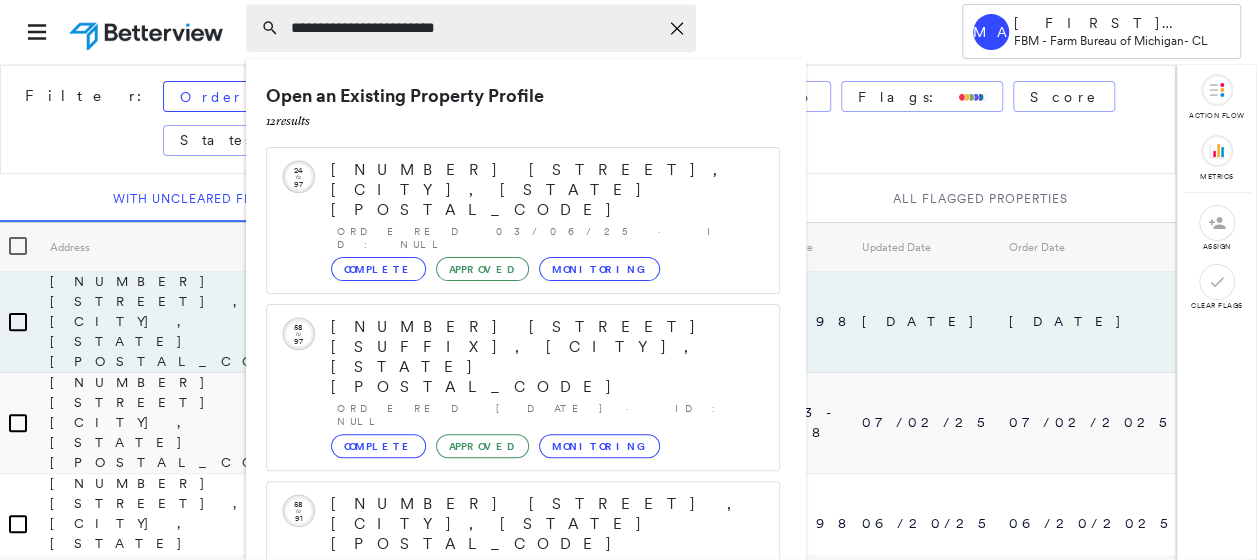 click on "**********" at bounding box center [474, 28] 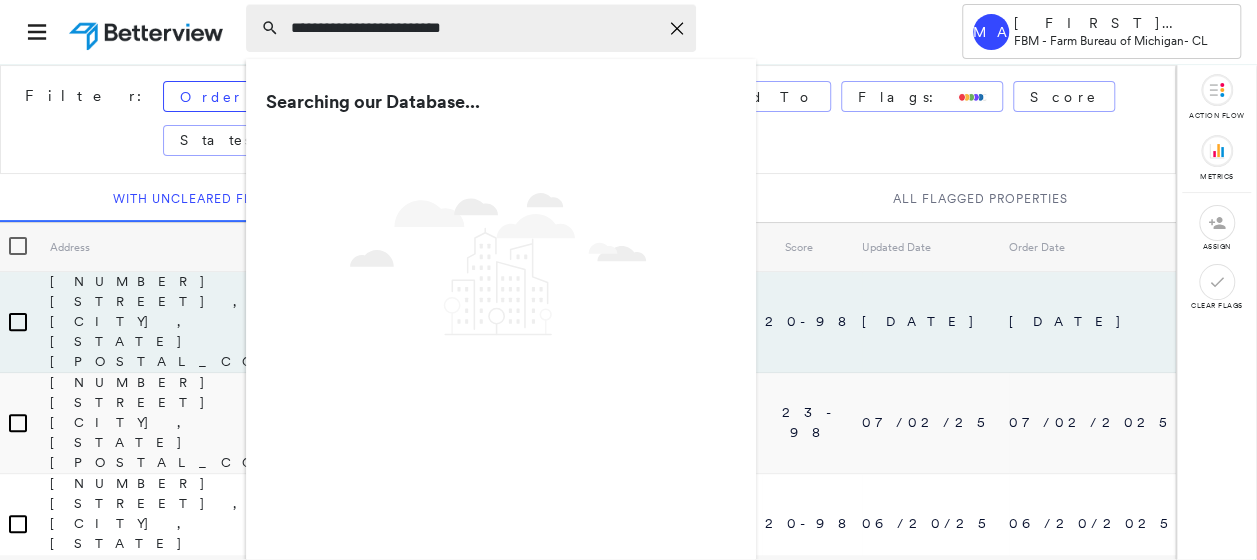 type on "**********" 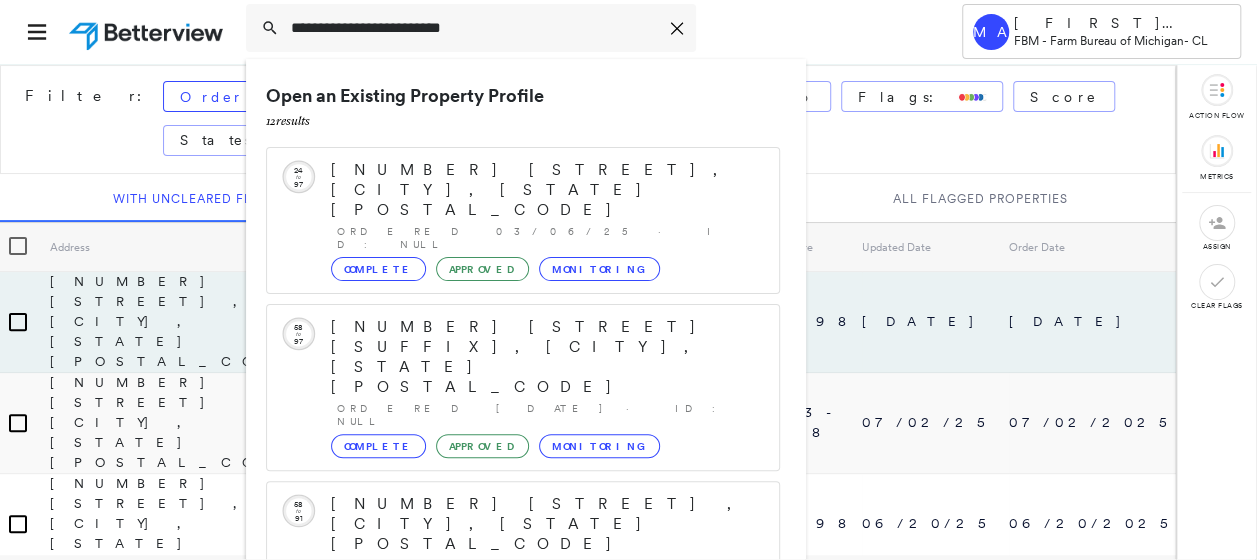 click on "Order Date: May 2025 - Today Assigned To Flags: Score States Reset Filters" at bounding box center [675, 119] 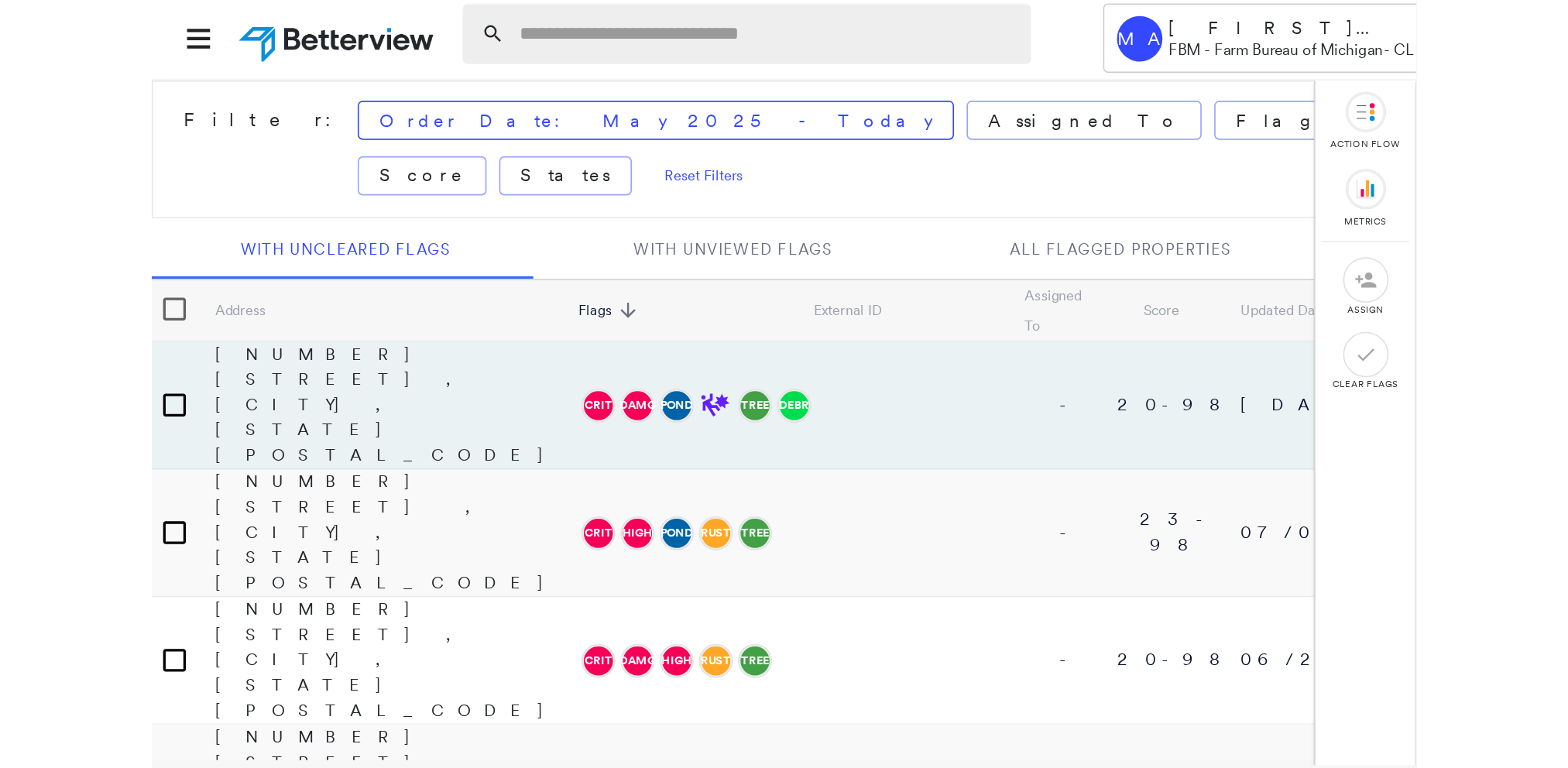 scroll, scrollTop: 2, scrollLeft: 0, axis: vertical 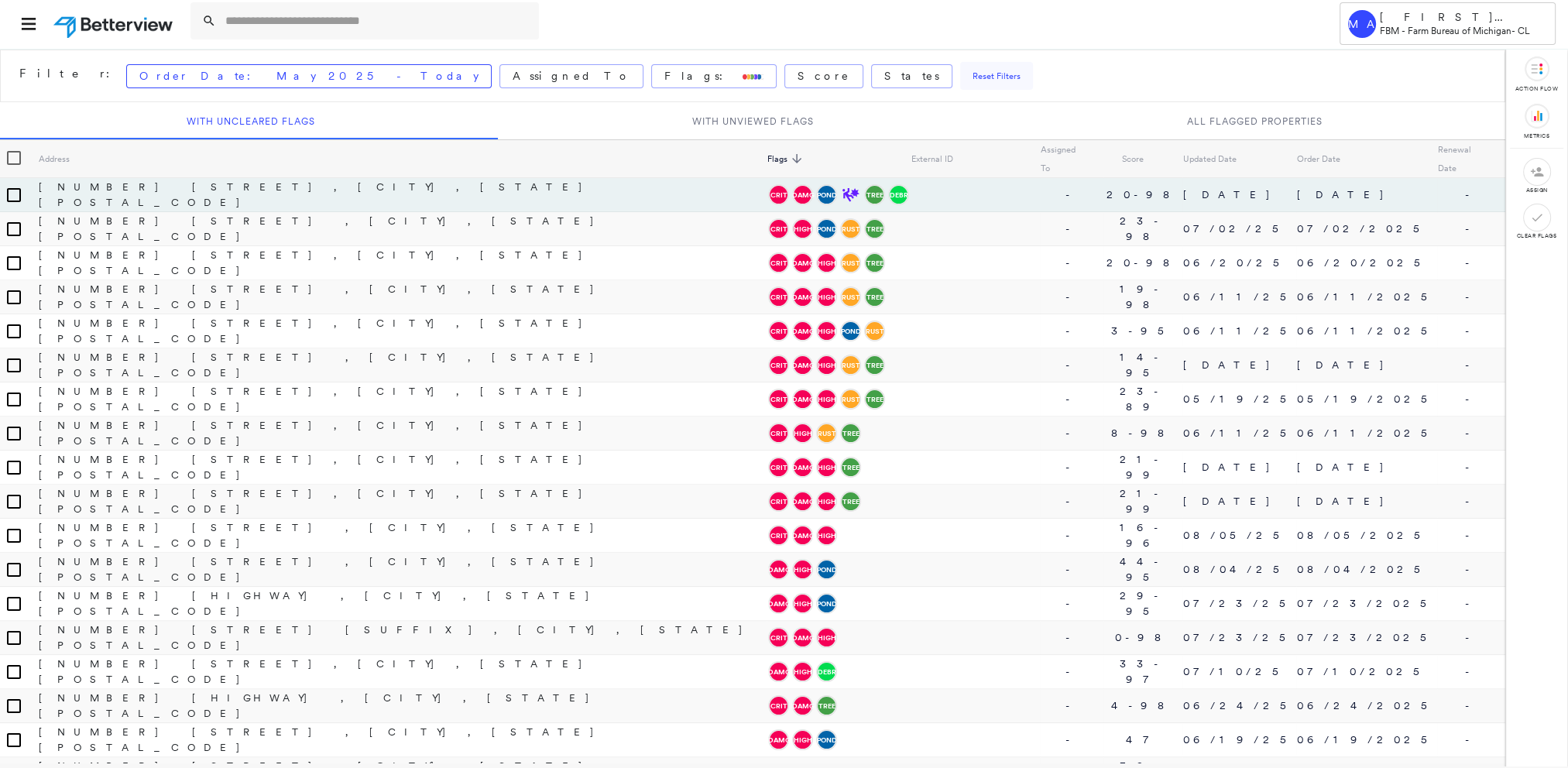 click on "Reset Filters" at bounding box center [997, 76] 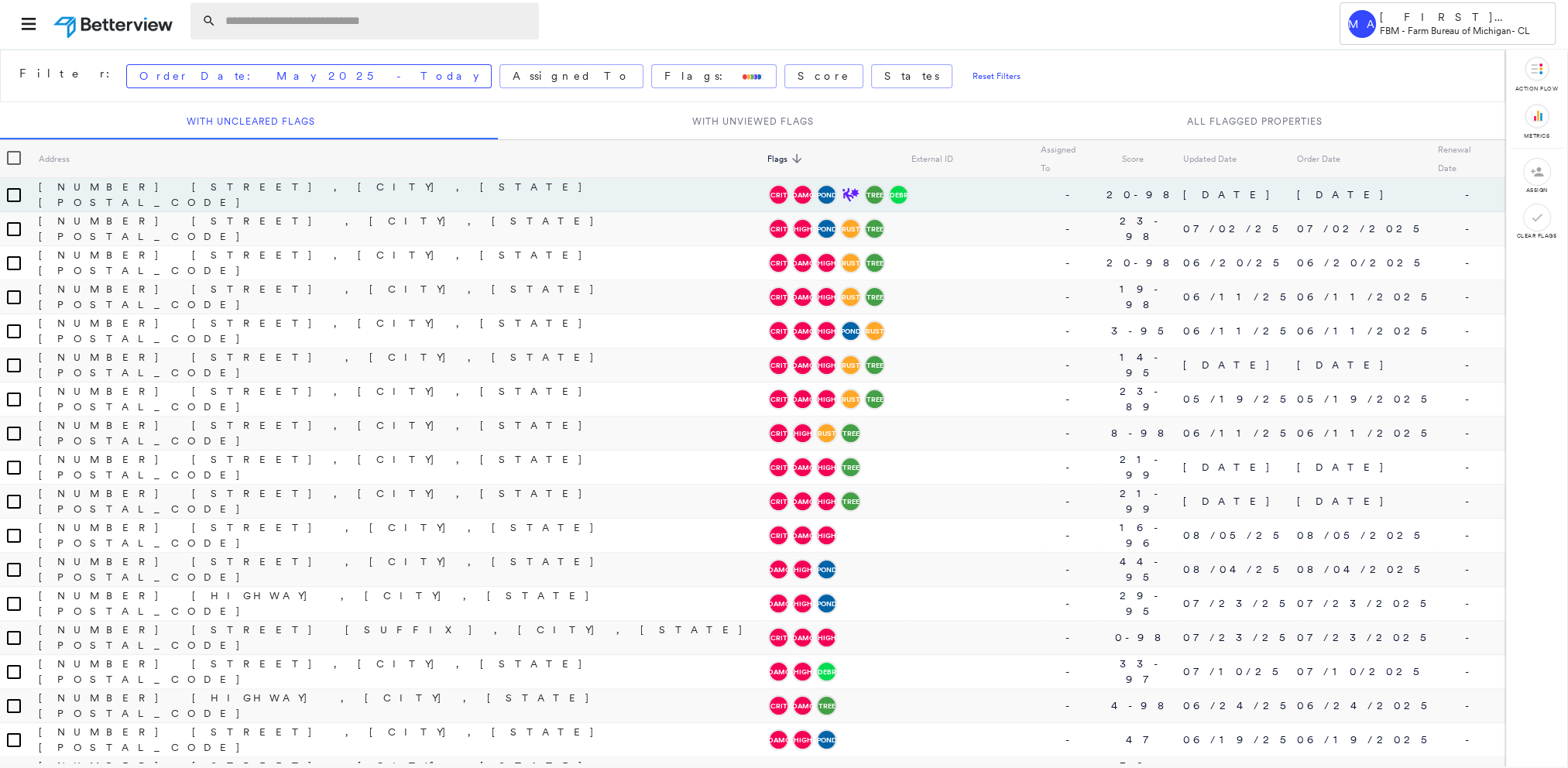click at bounding box center (377, 21) 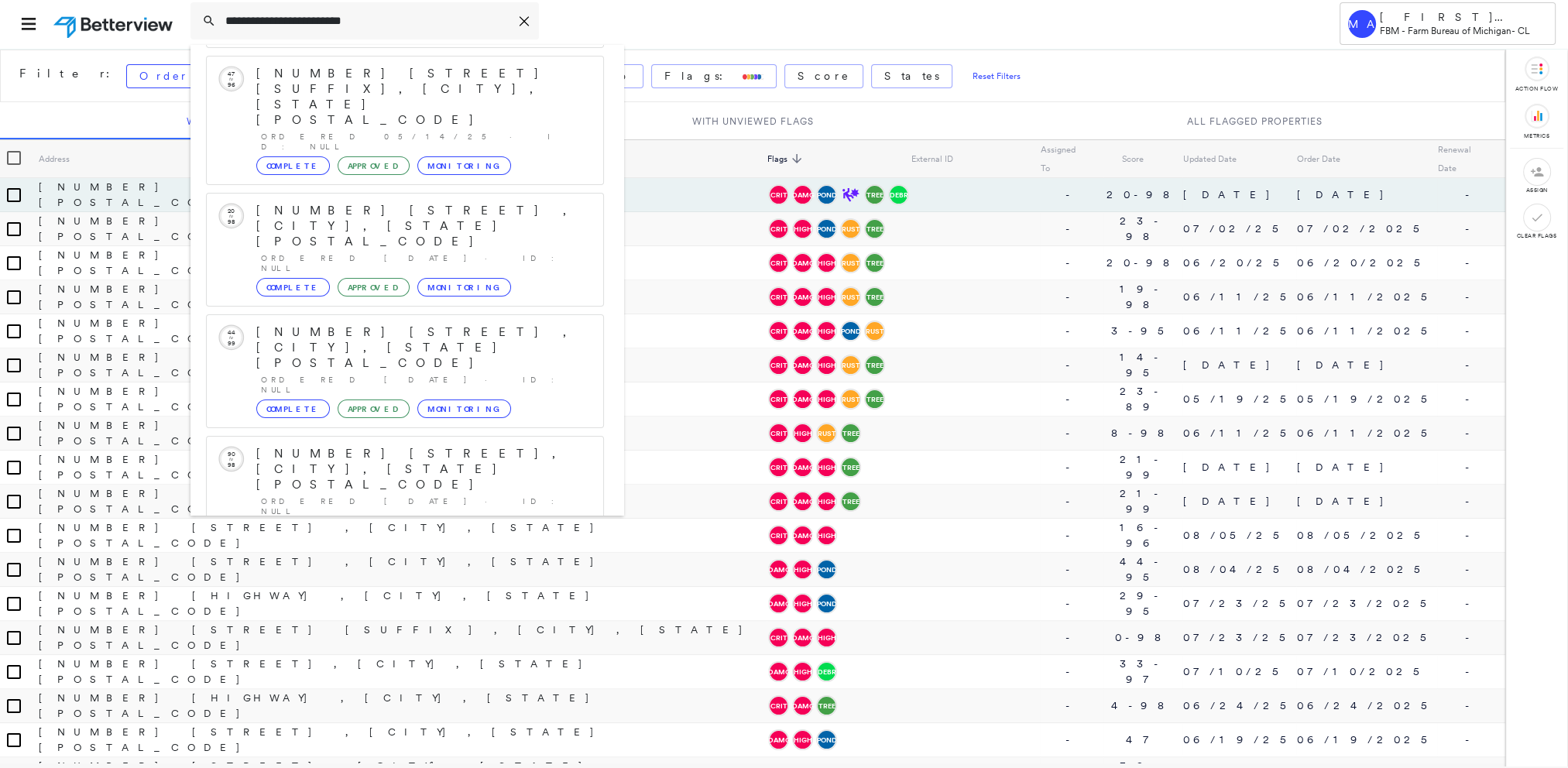 scroll, scrollTop: 195, scrollLeft: 0, axis: vertical 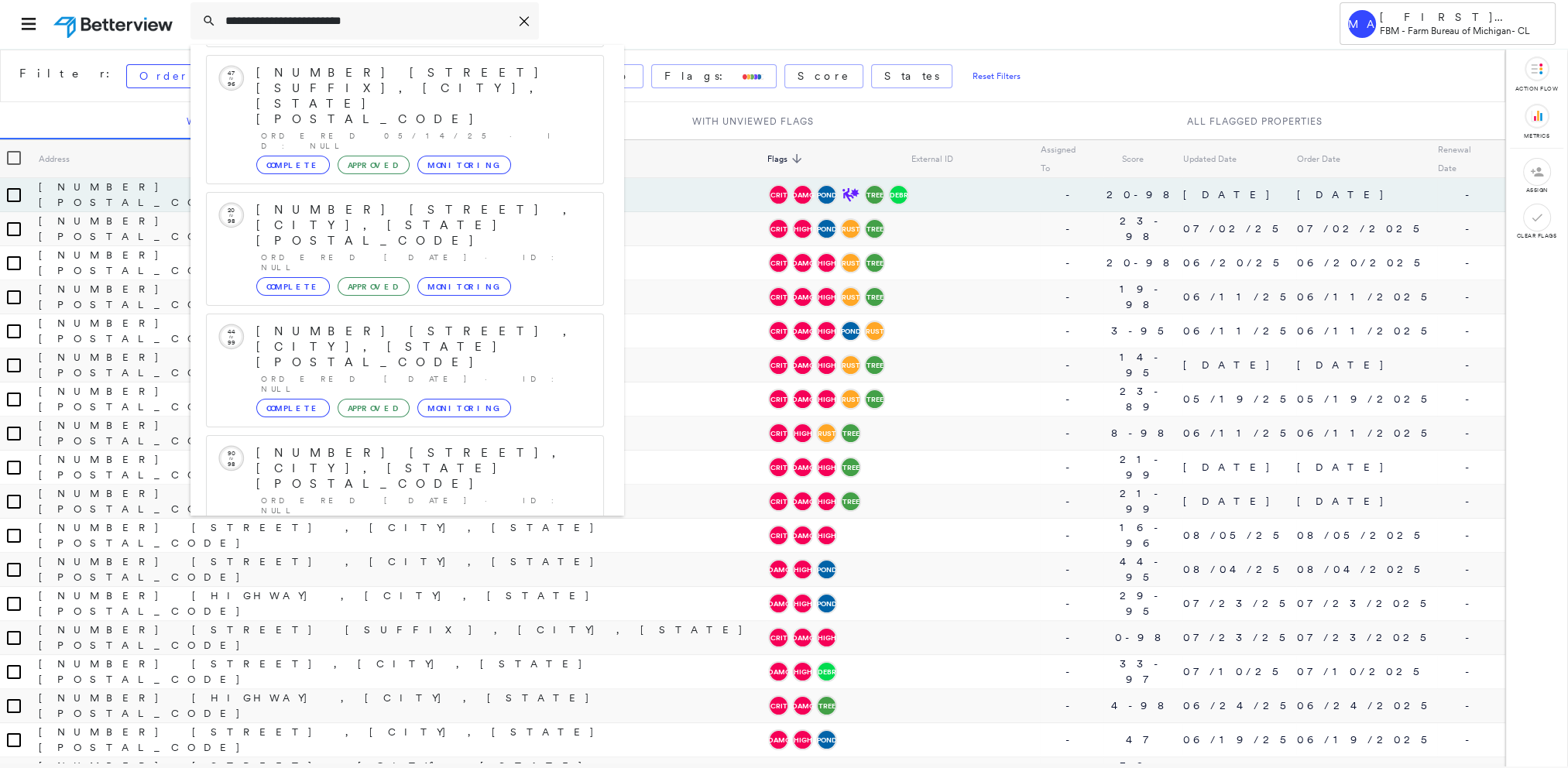 type on "**********" 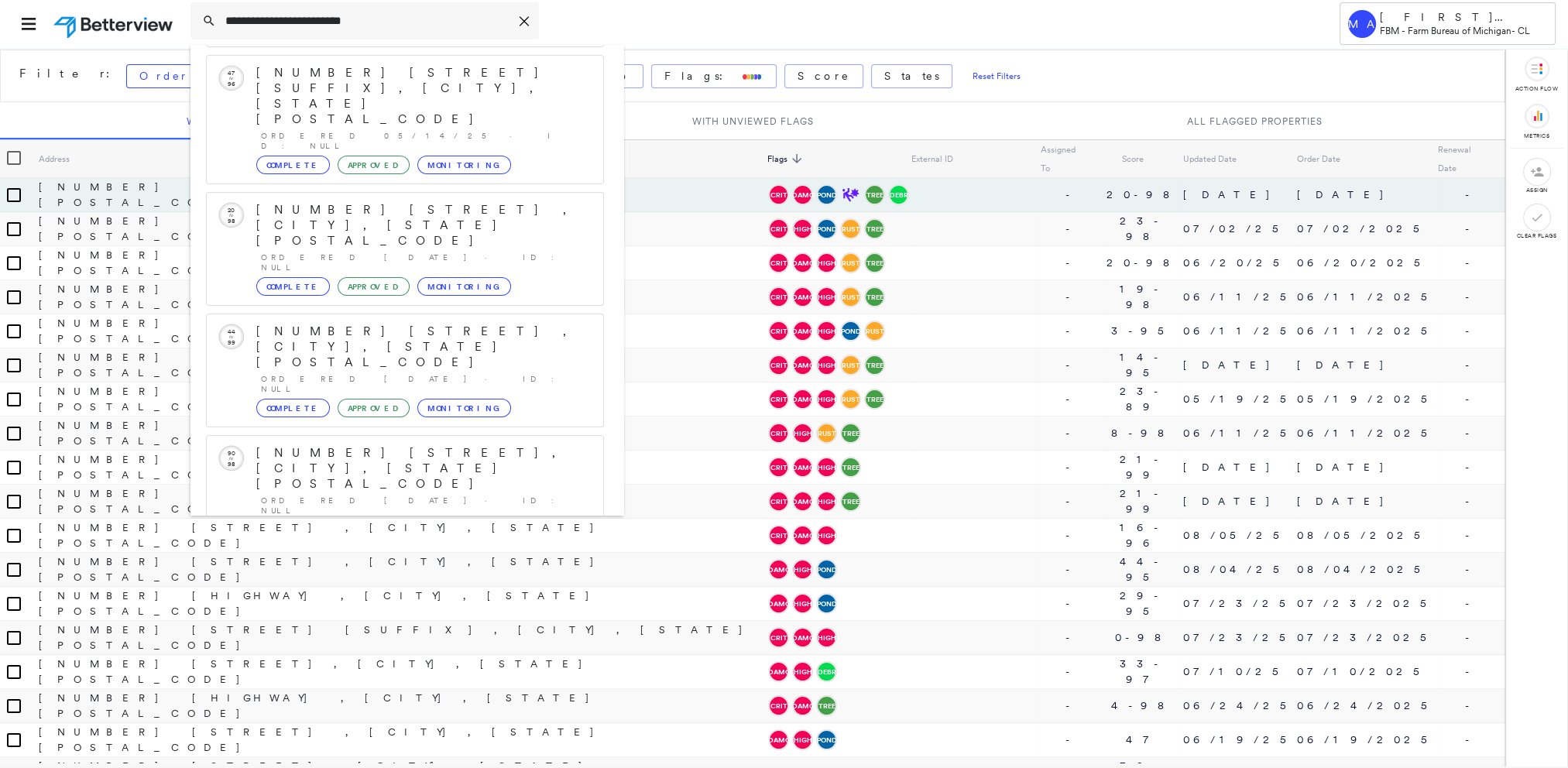 click 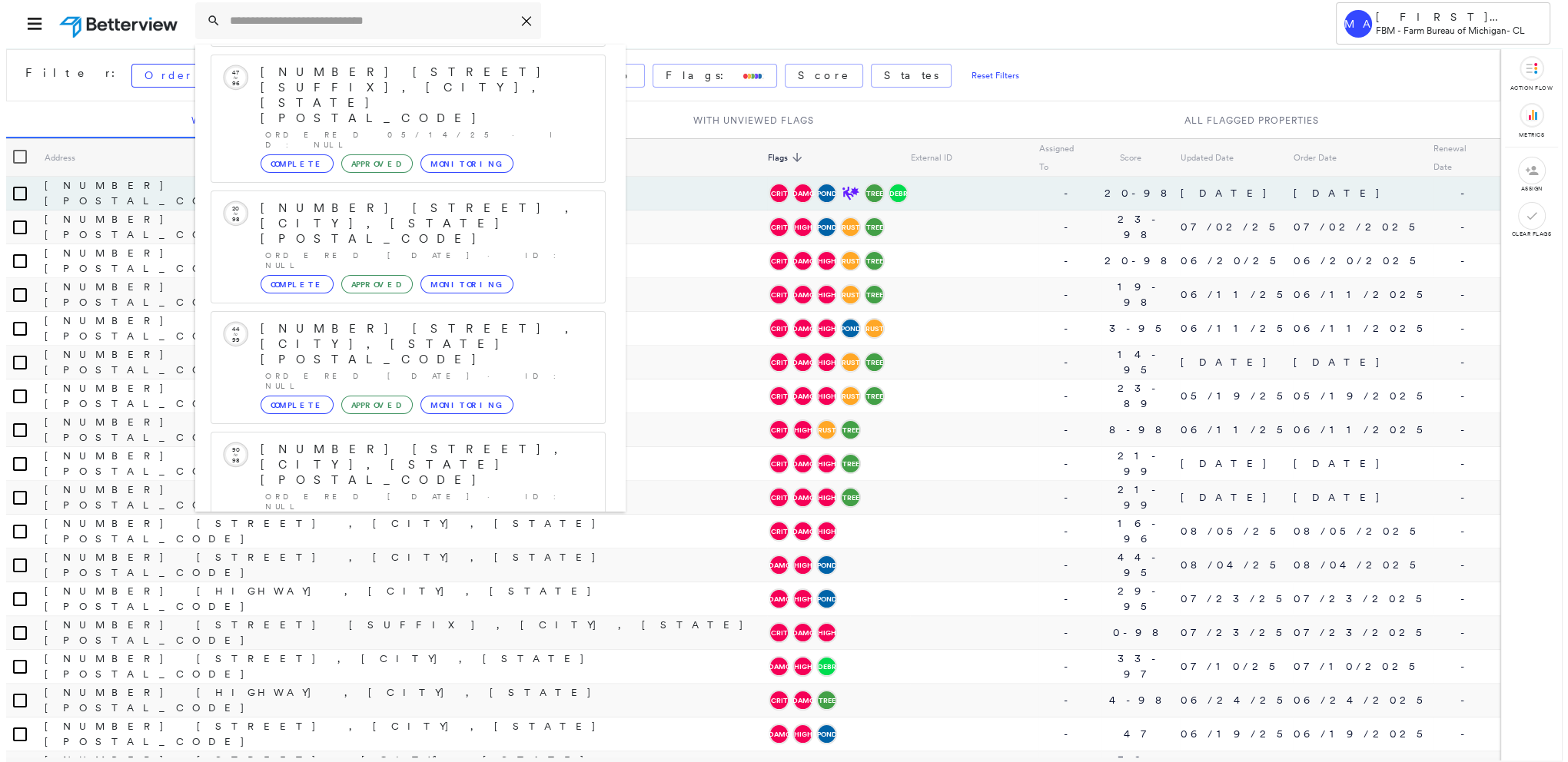 scroll, scrollTop: 0, scrollLeft: 0, axis: both 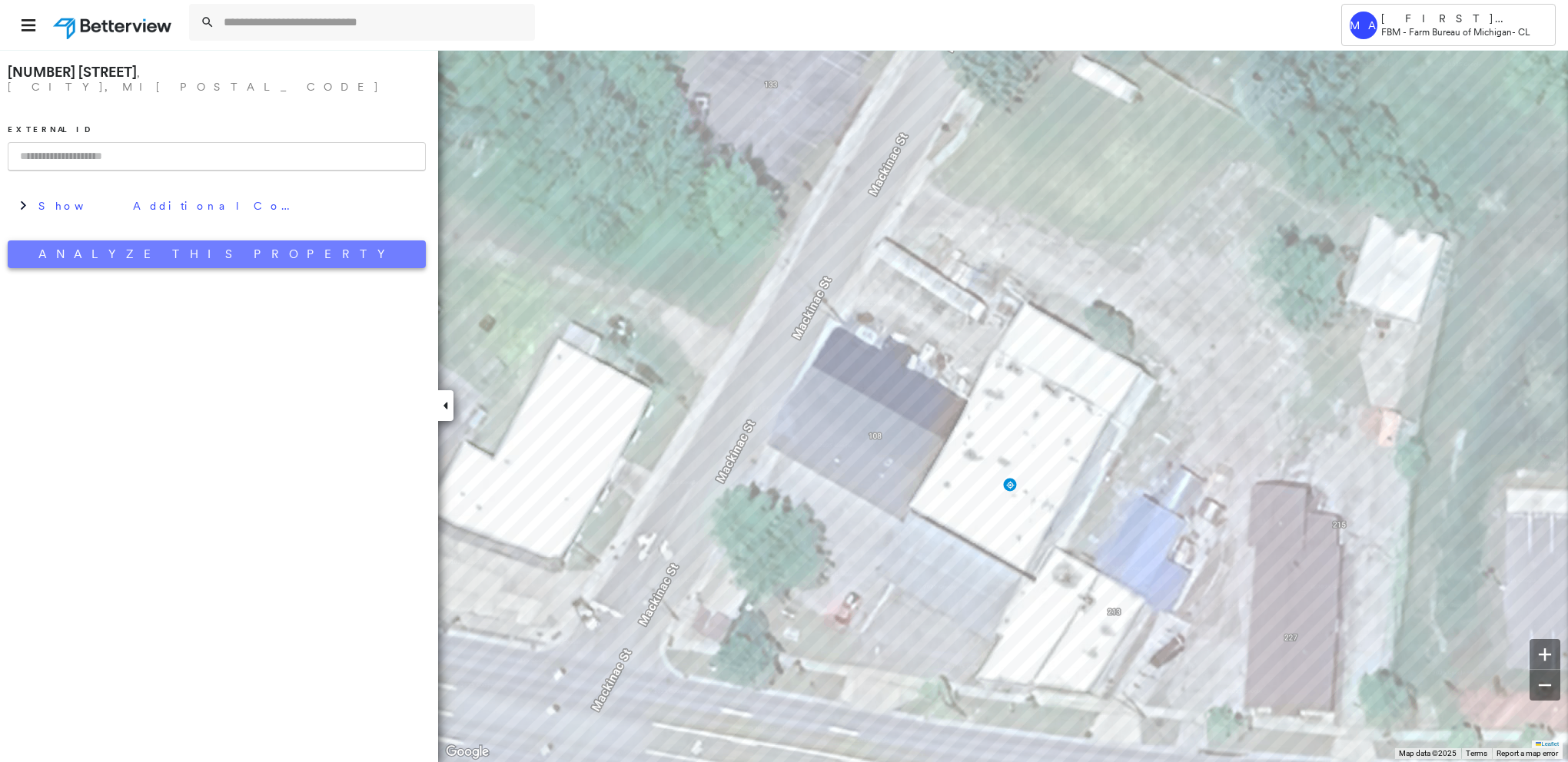click on "Analyze This Property" at bounding box center [217, 254] 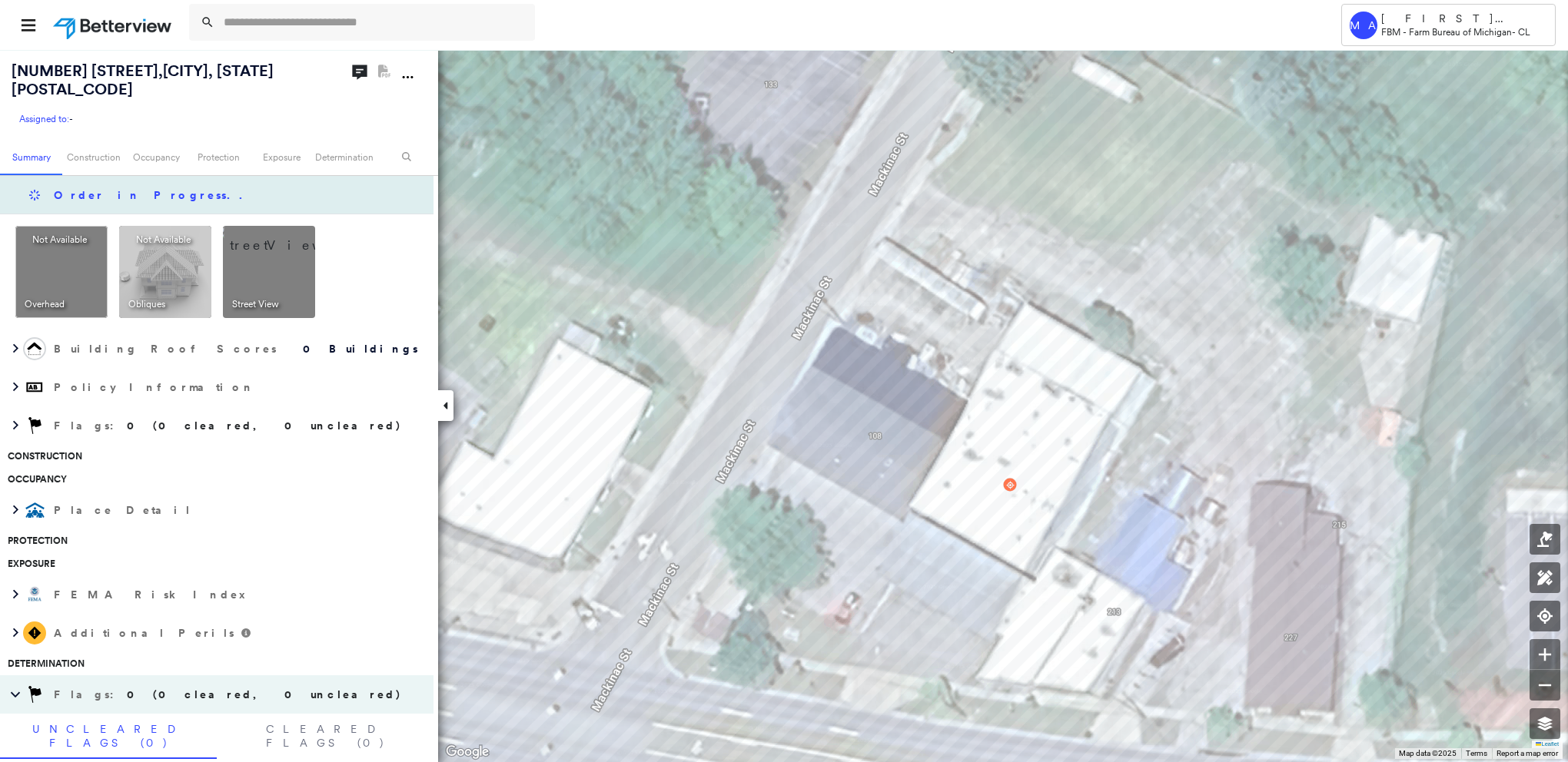 click on "Order in Progress .." at bounding box center (152, 195) 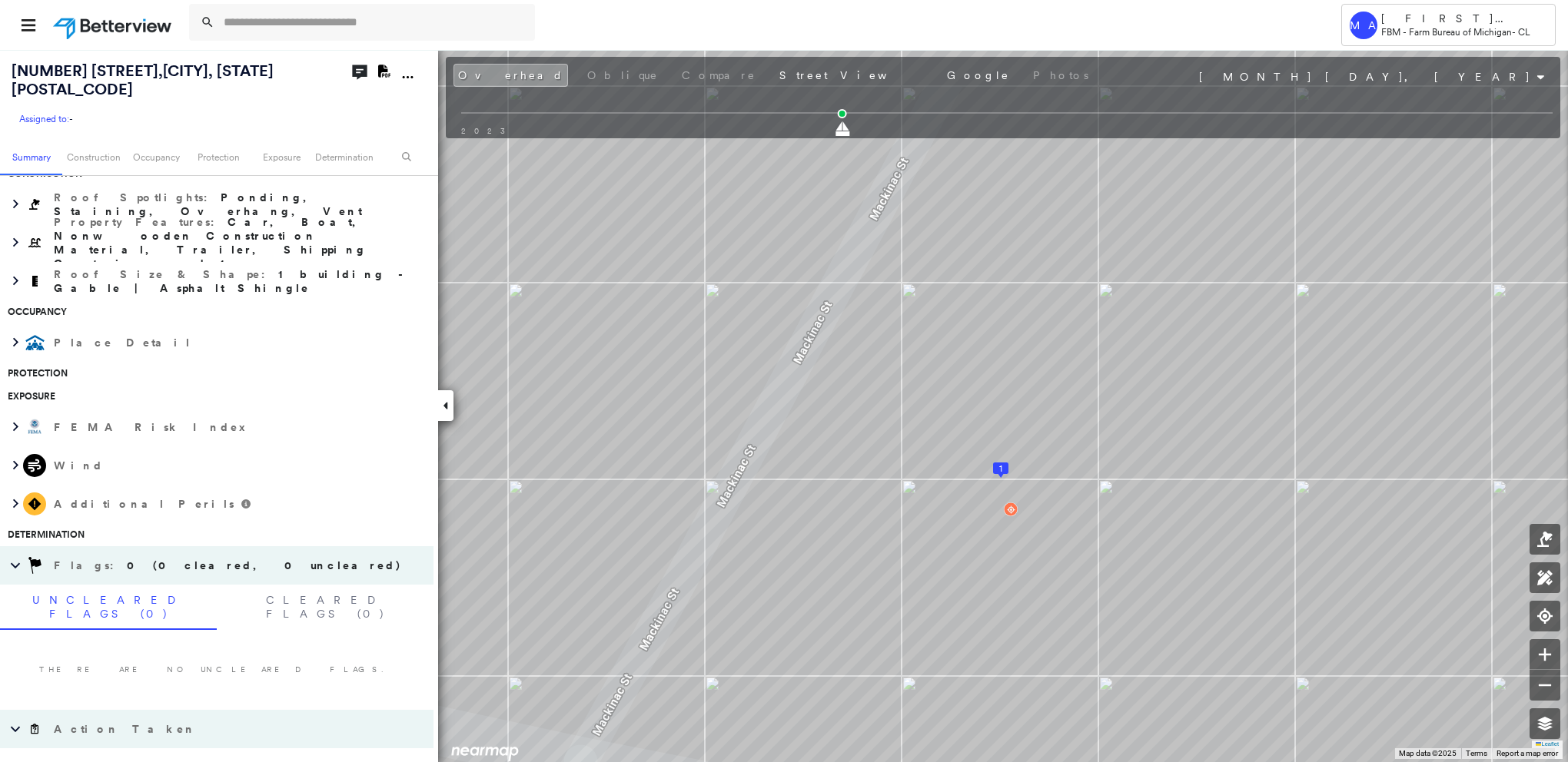 scroll, scrollTop: 384, scrollLeft: 0, axis: vertical 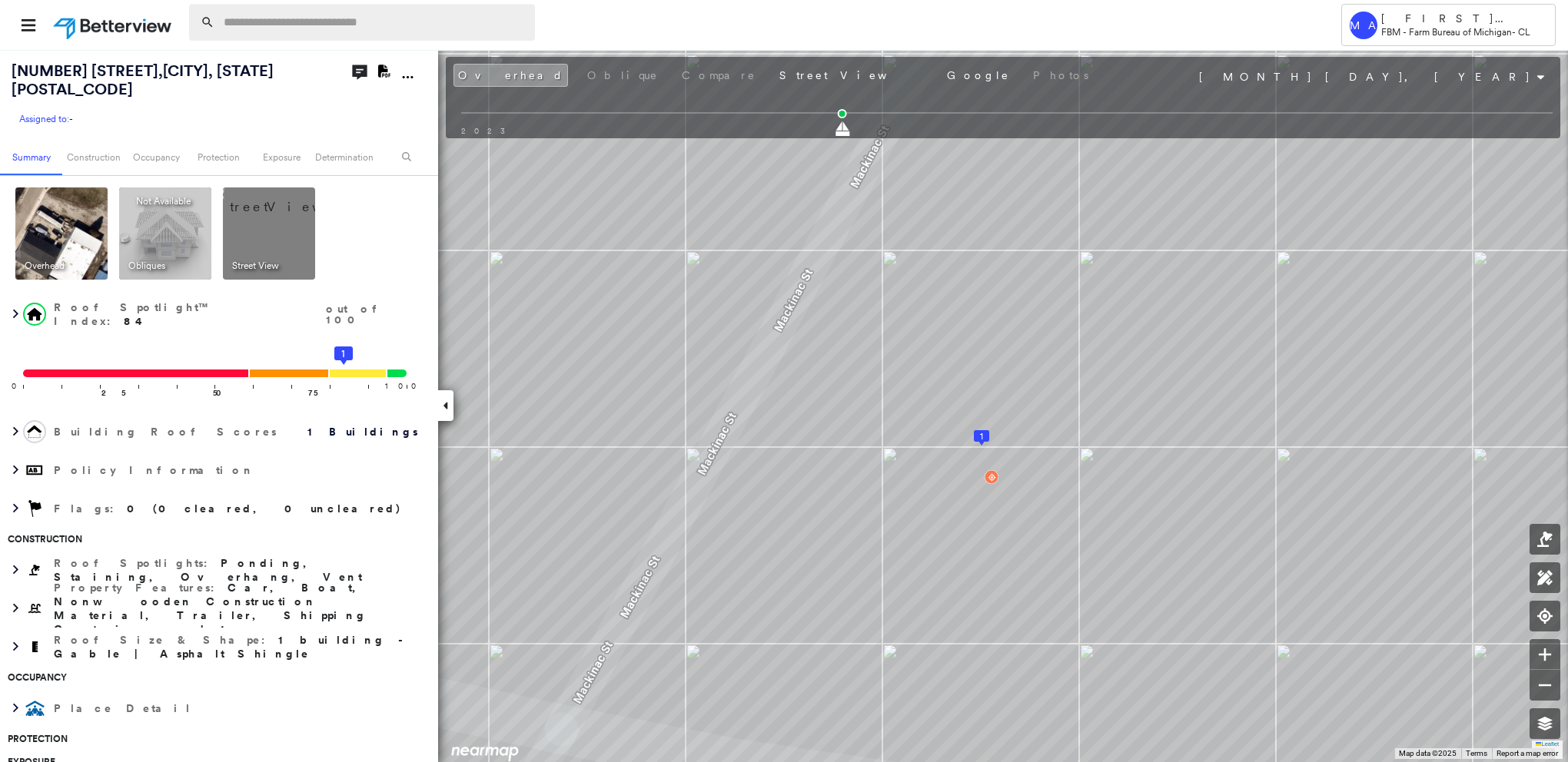 click at bounding box center (374, 22) 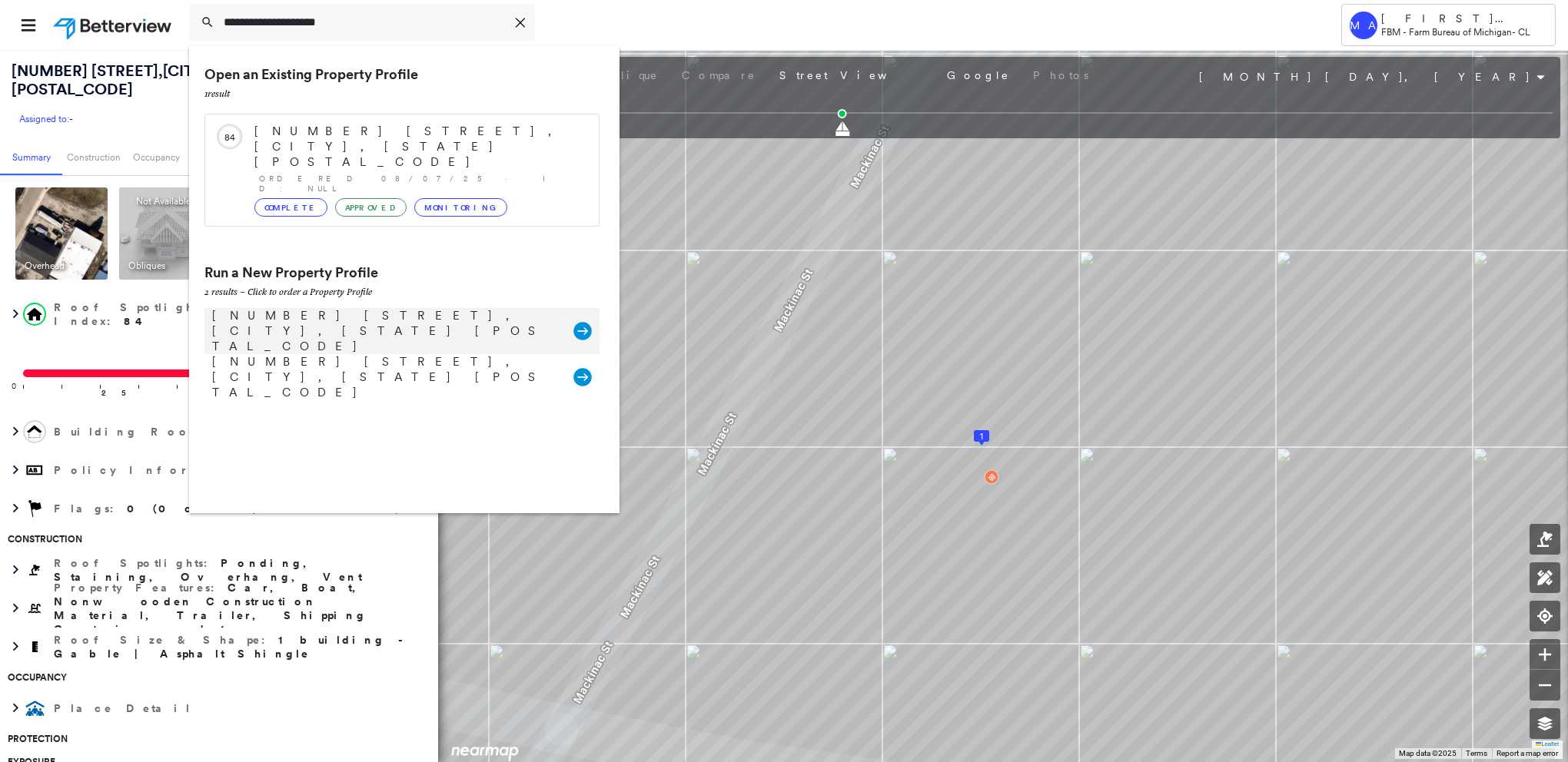 type on "**********" 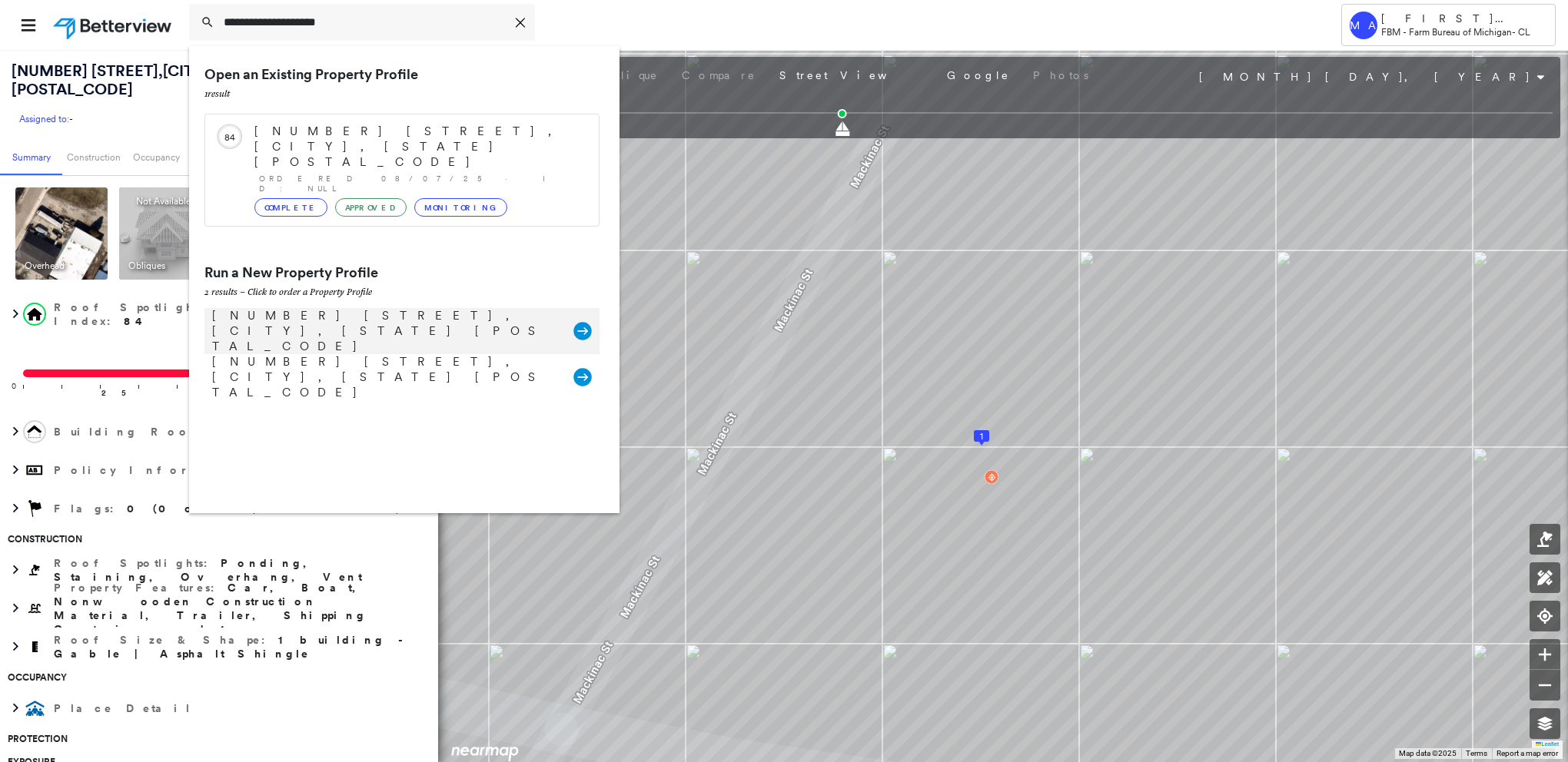 click 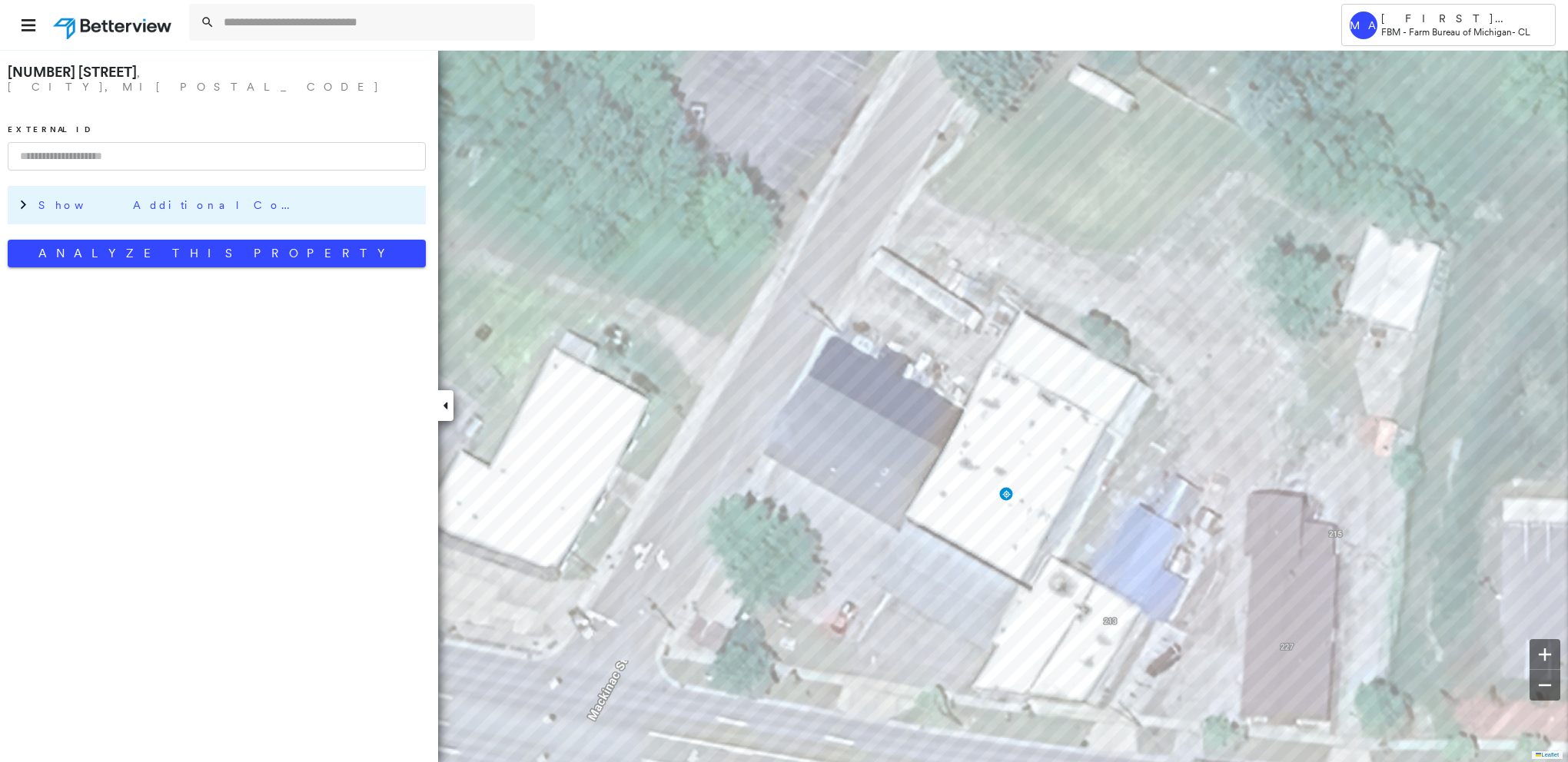 click on "Show Additional Company Data" at bounding box center (169, 205) 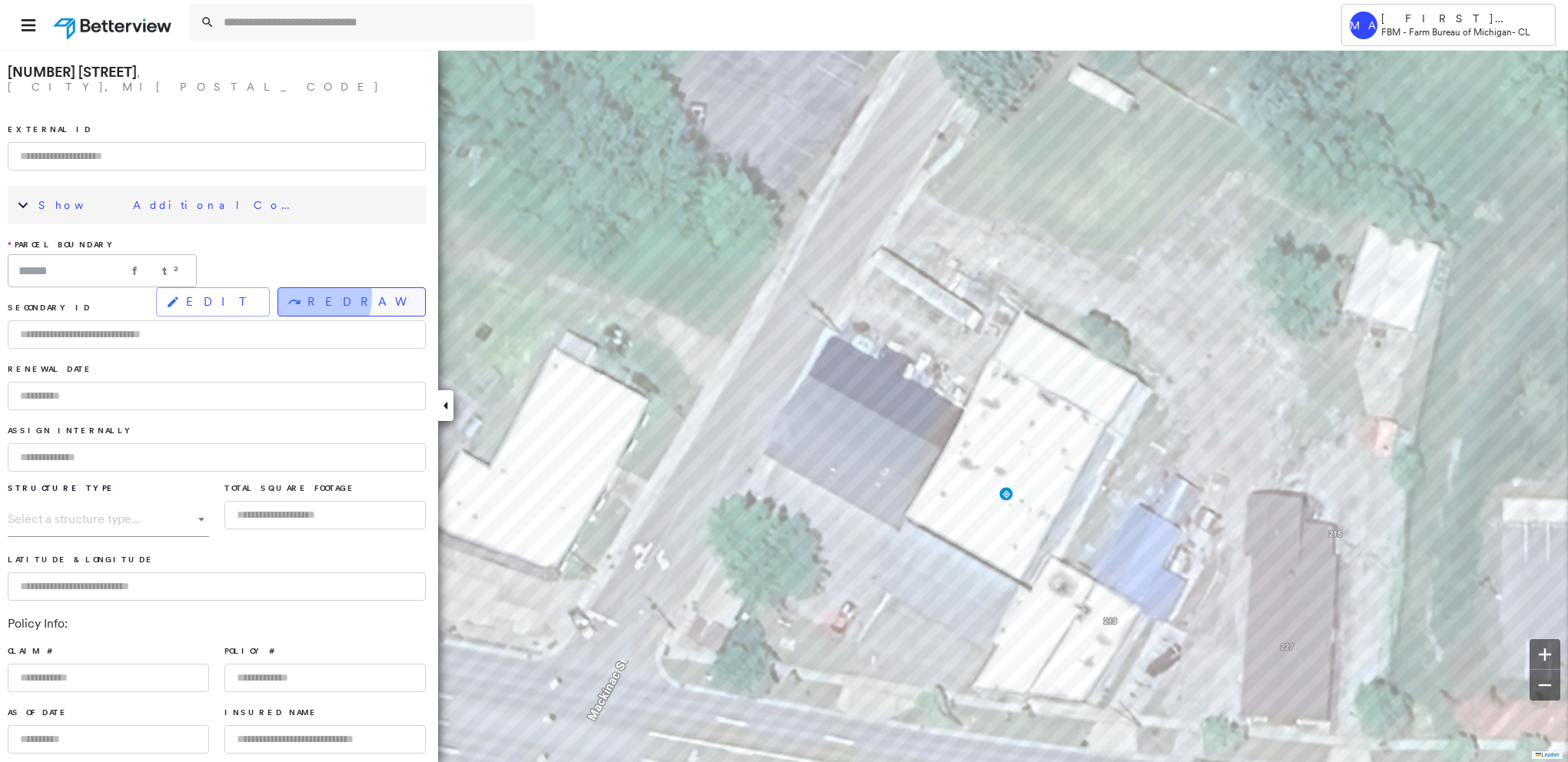 click on "REDRAW" at bounding box center (351, 302) 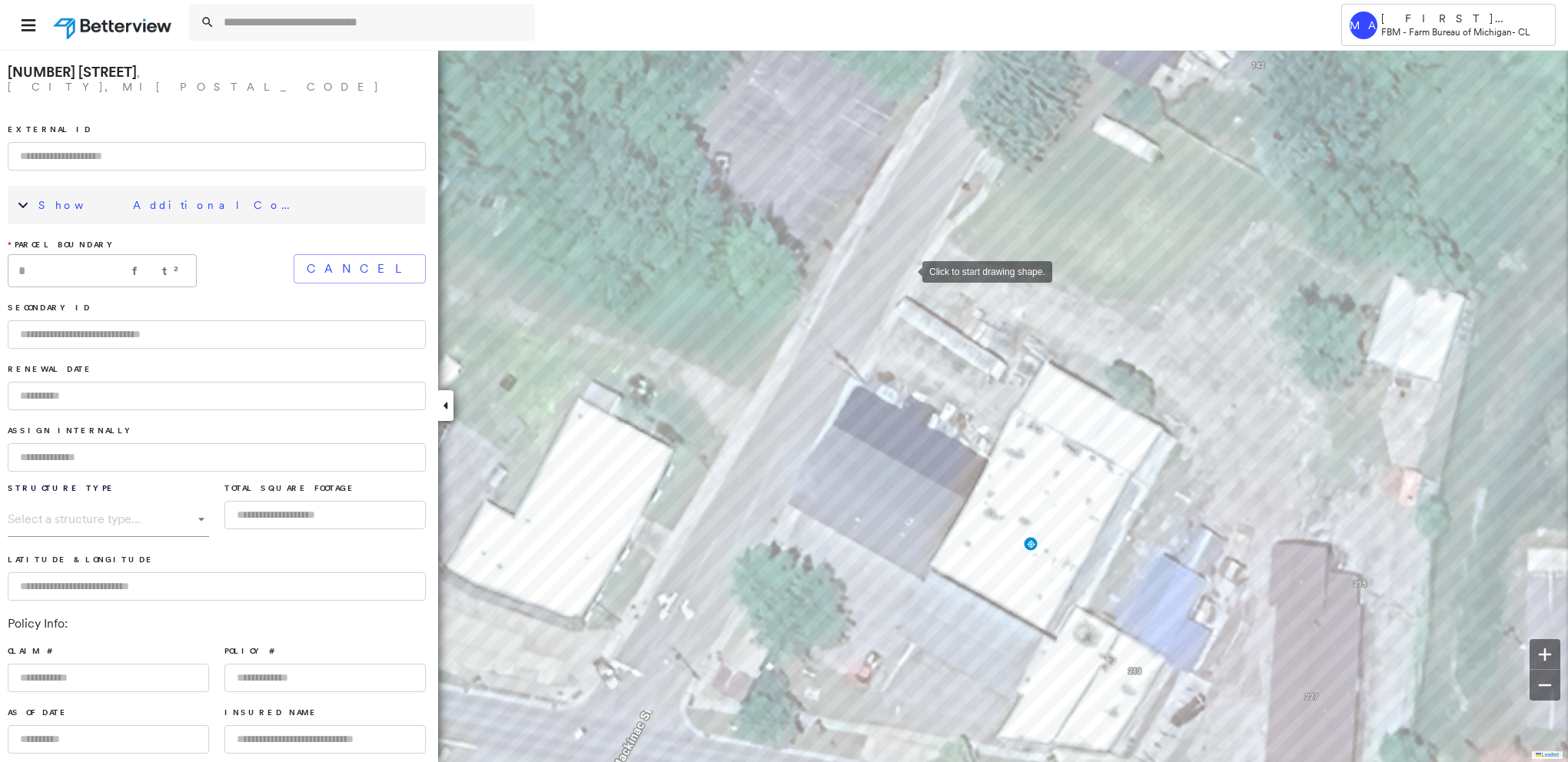 drag, startPoint x: 883, startPoint y: 220, endPoint x: 908, endPoint y: 270, distance: 55.9017 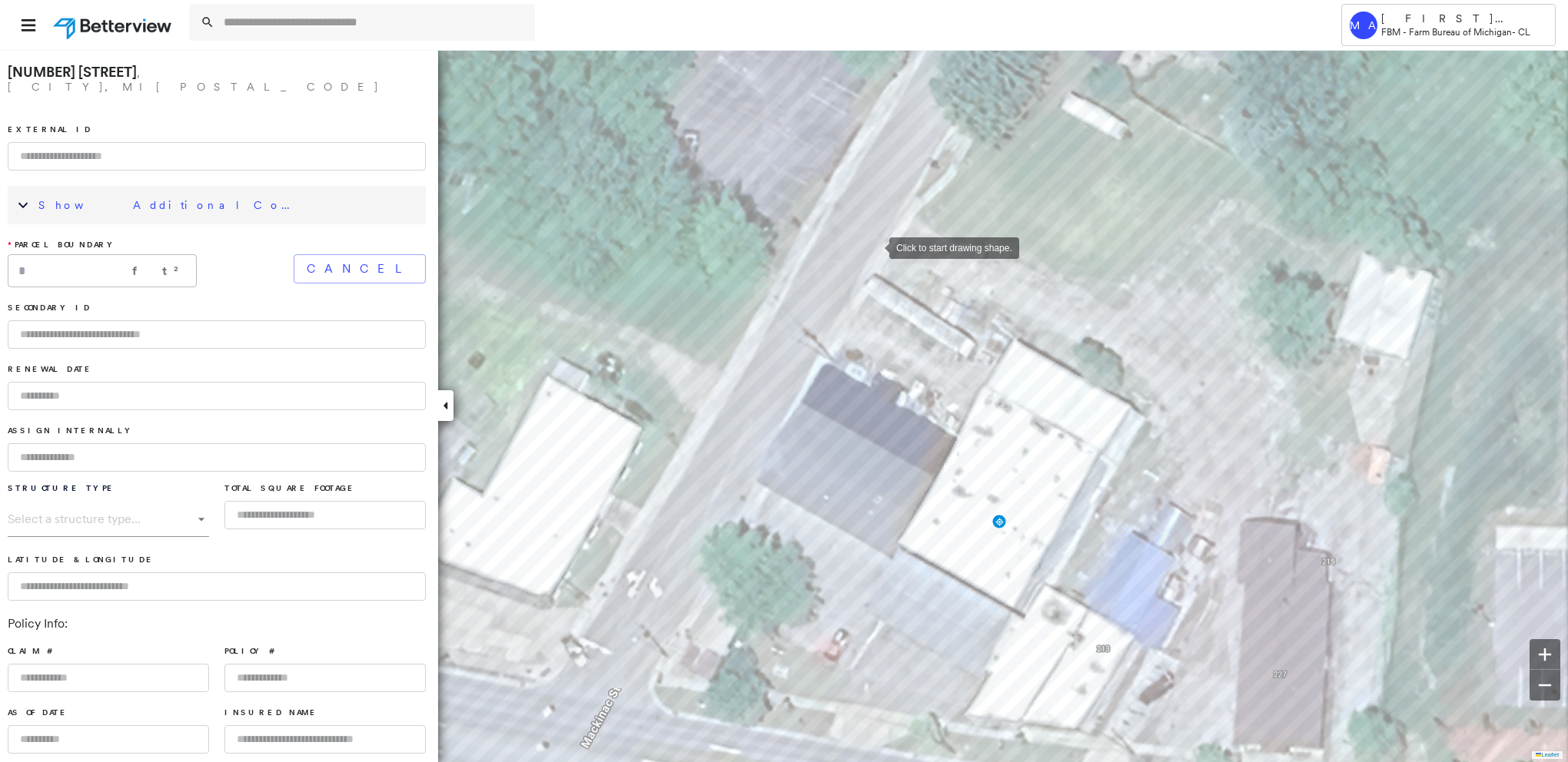drag, startPoint x: 908, startPoint y: 270, endPoint x: 873, endPoint y: 244, distance: 43.600459 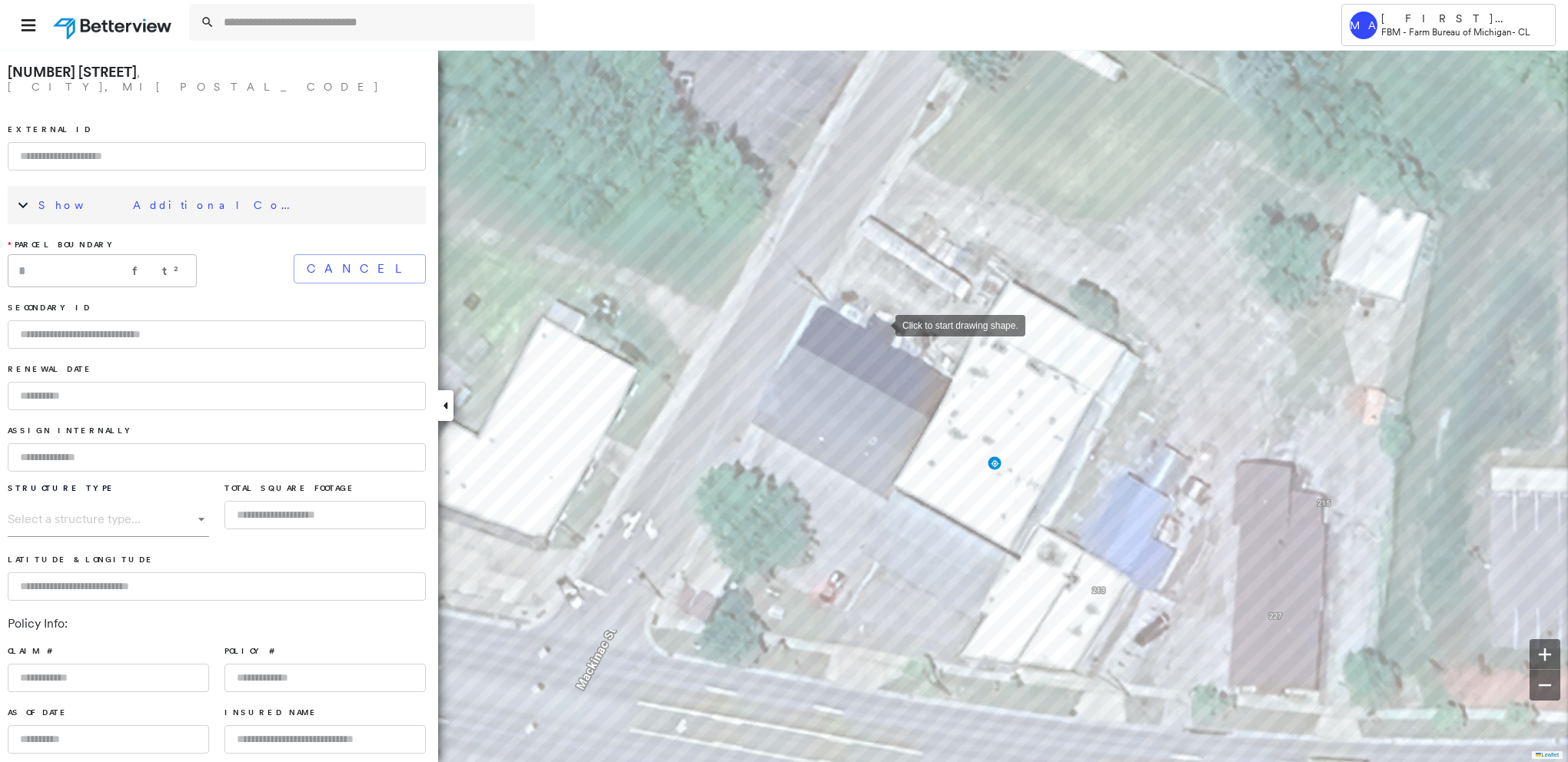 drag, startPoint x: 882, startPoint y: 375, endPoint x: 881, endPoint y: 323, distance: 52.00961 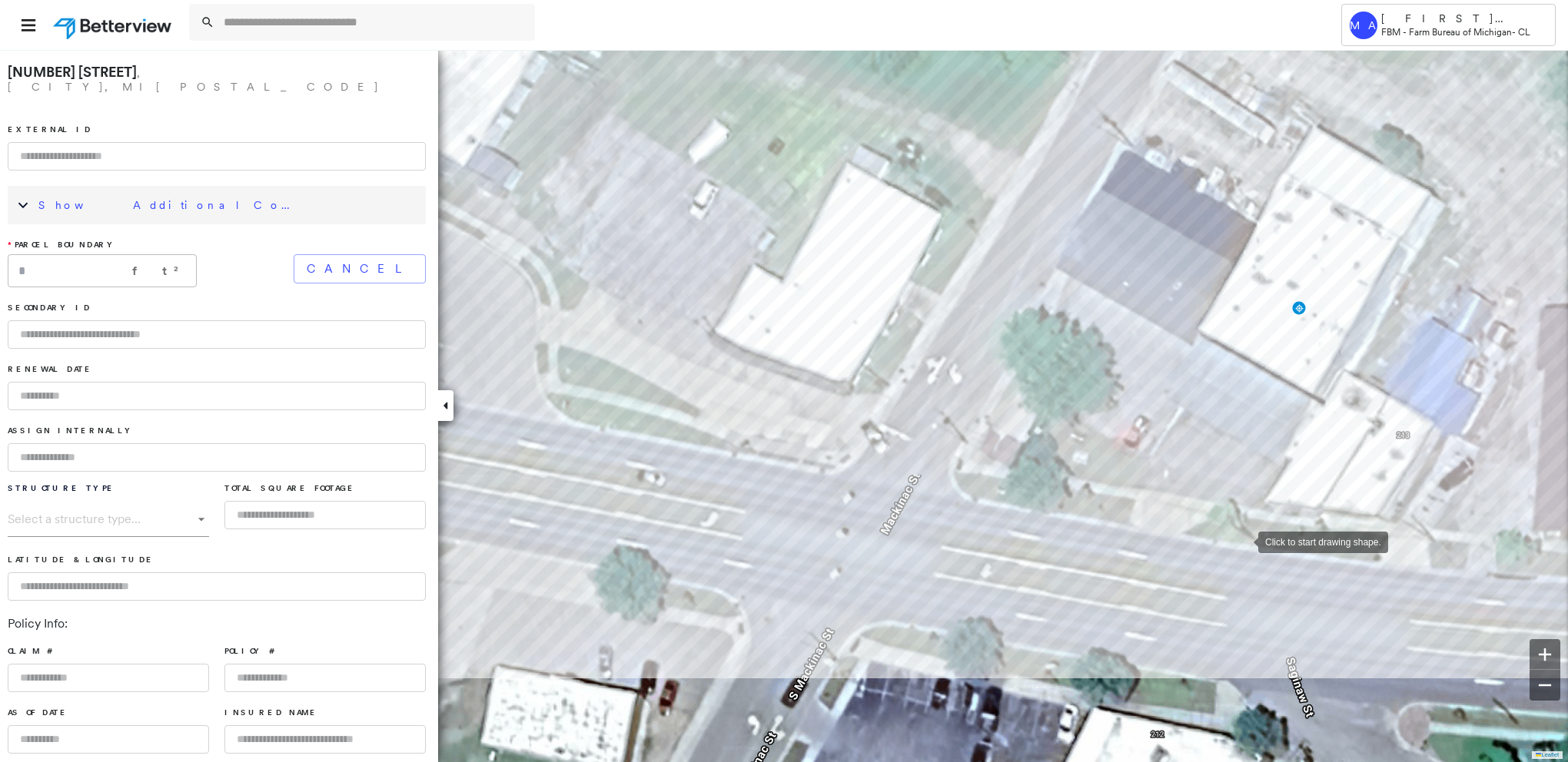 drag, startPoint x: 938, startPoint y: 696, endPoint x: 1242, endPoint y: 541, distance: 341.2345 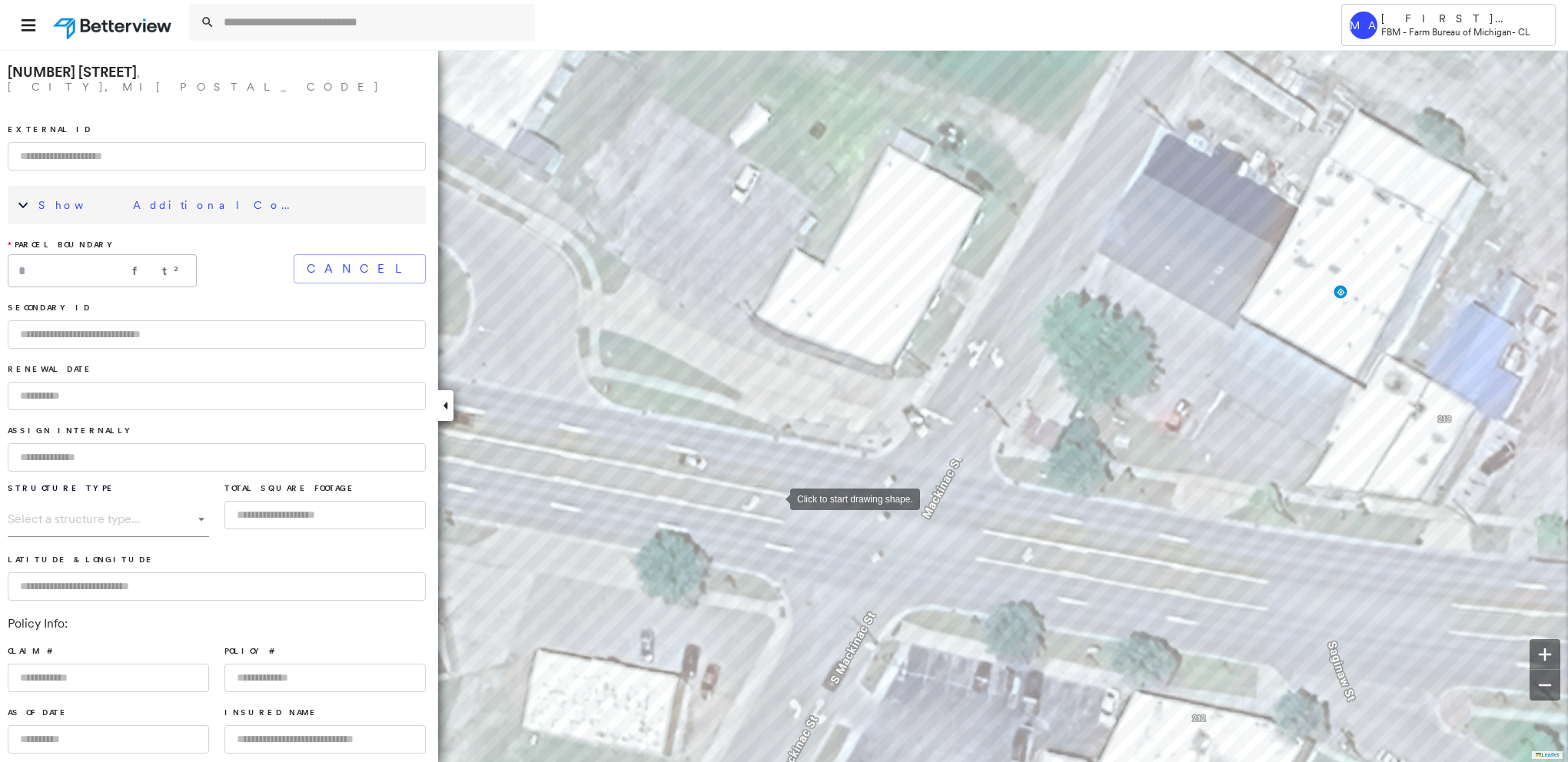 drag, startPoint x: 734, startPoint y: 514, endPoint x: 869, endPoint y: 507, distance: 135.18136 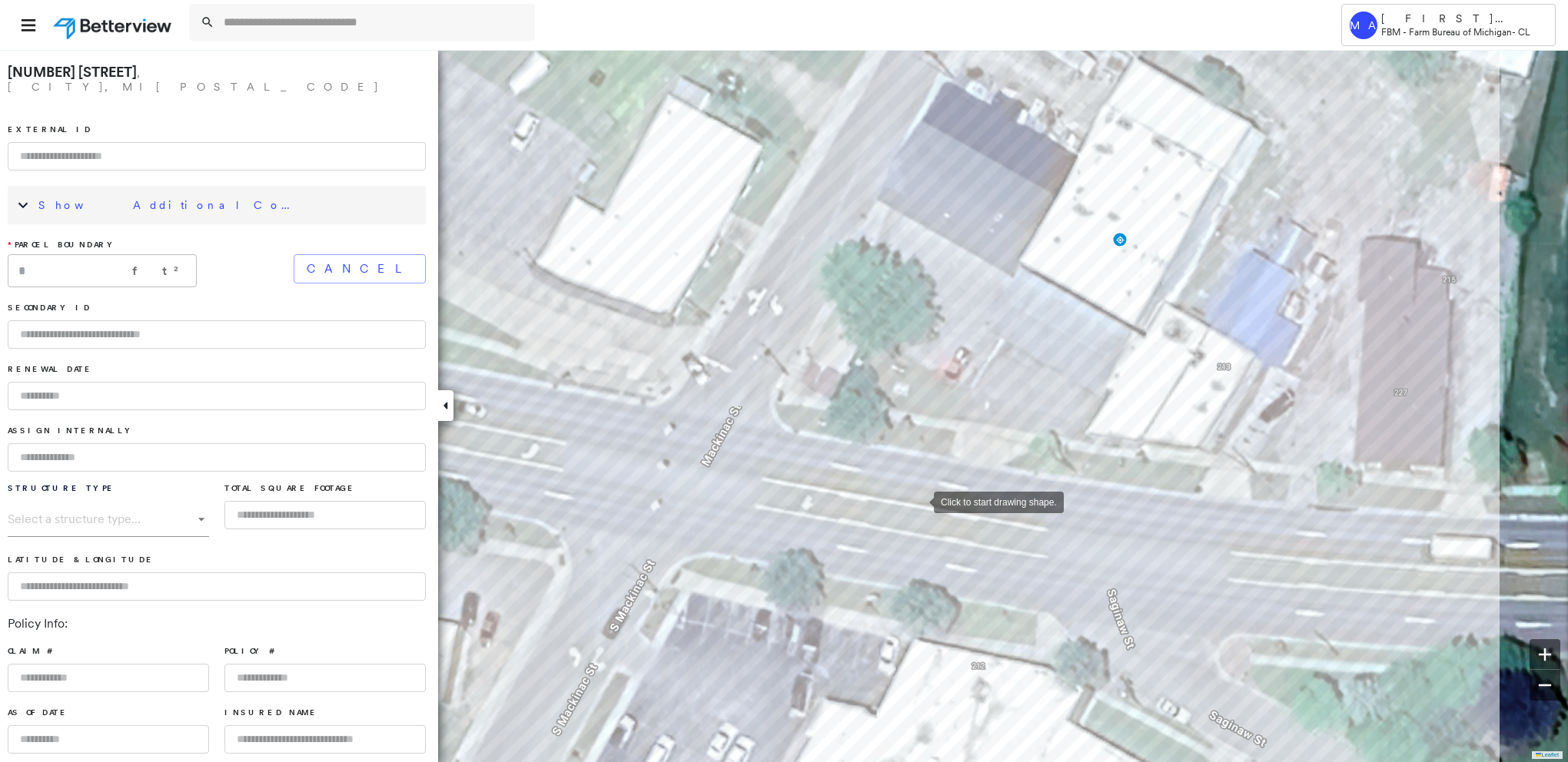 drag, startPoint x: 1078, startPoint y: 541, endPoint x: 934, endPoint y: 502, distance: 149.1878 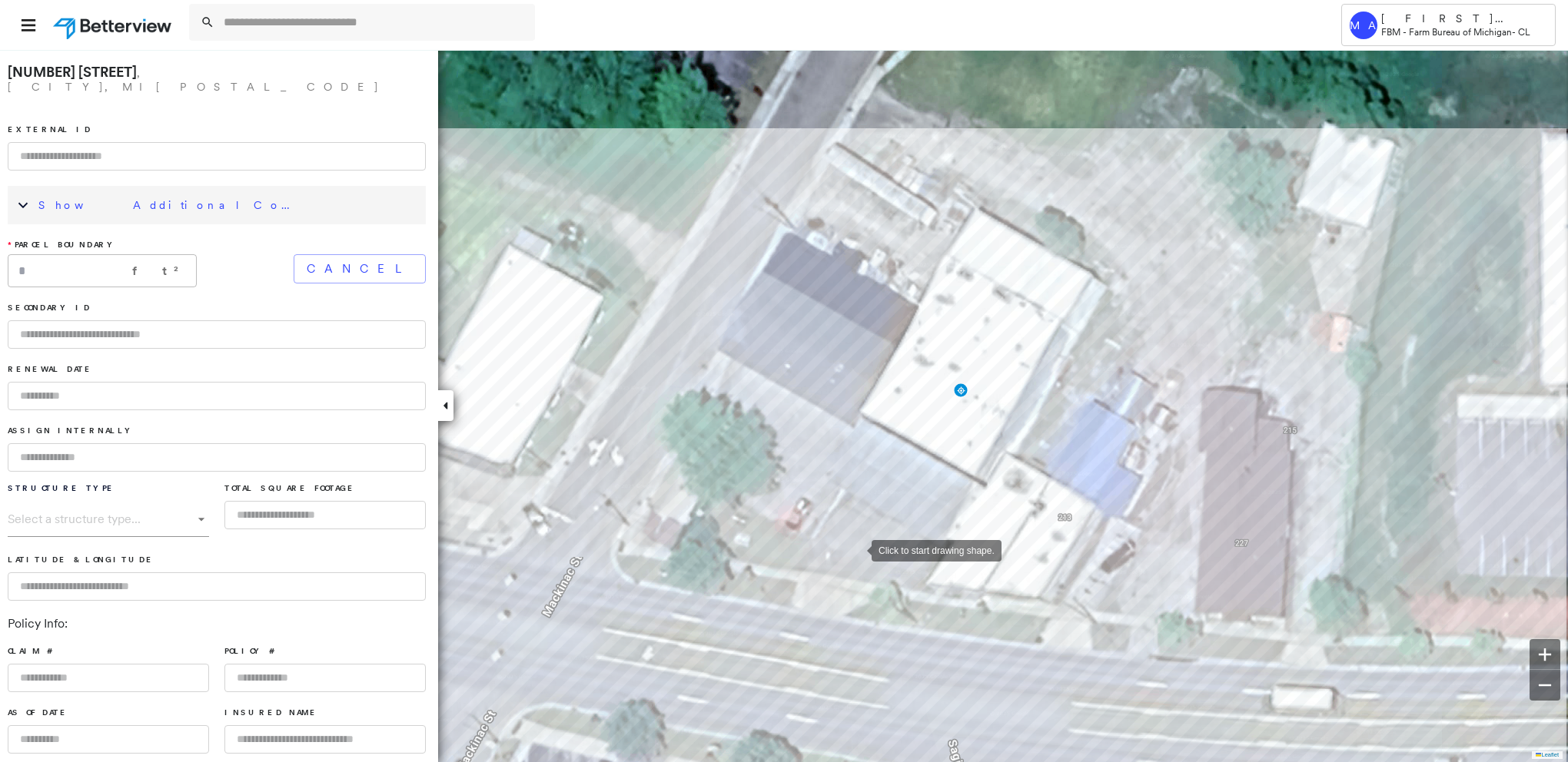 drag, startPoint x: 1015, startPoint y: 397, endPoint x: 855, endPoint y: 552, distance: 222.76669 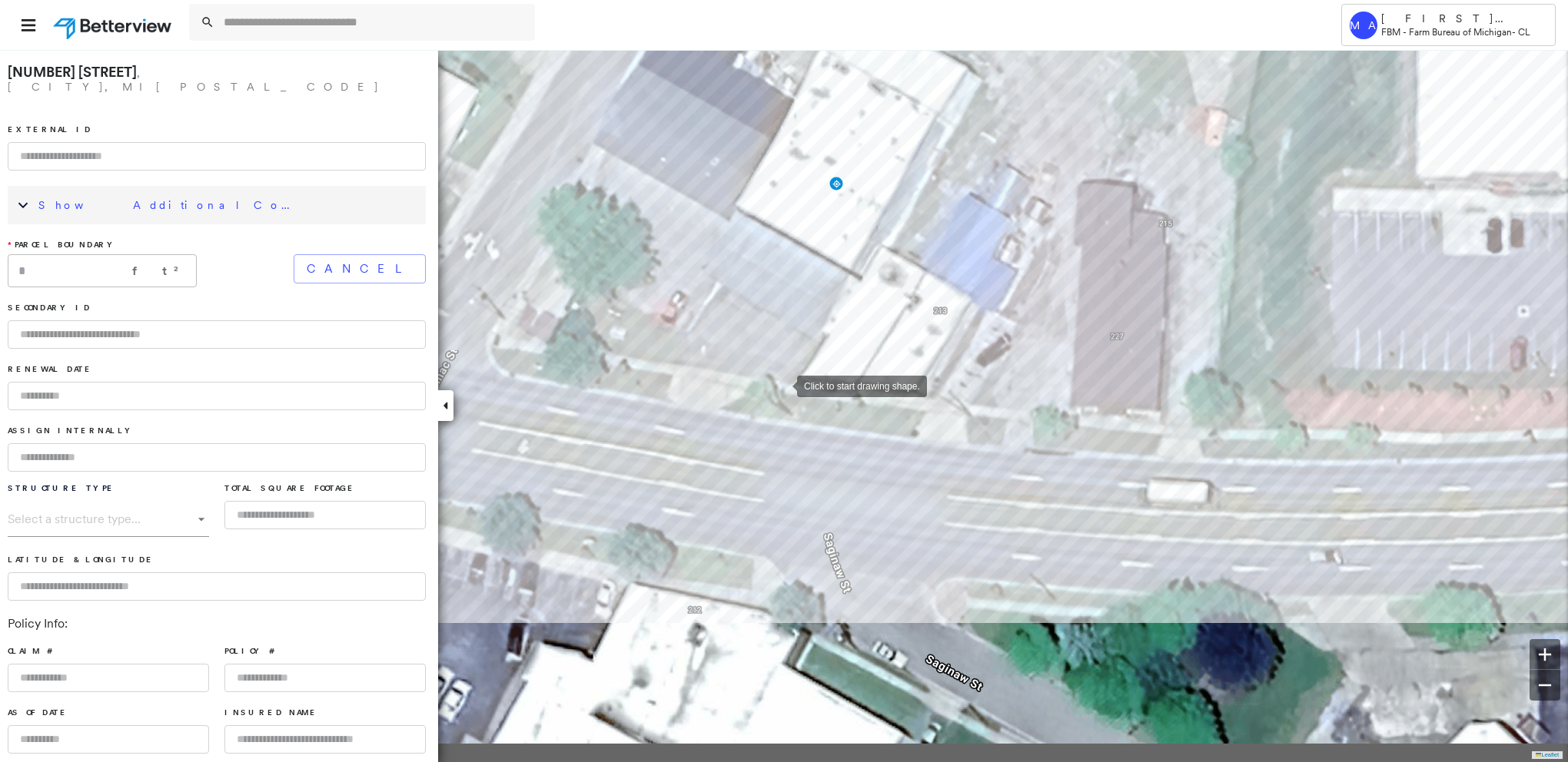 drag, startPoint x: 909, startPoint y: 597, endPoint x: 840, endPoint y: 396, distance: 212.5135 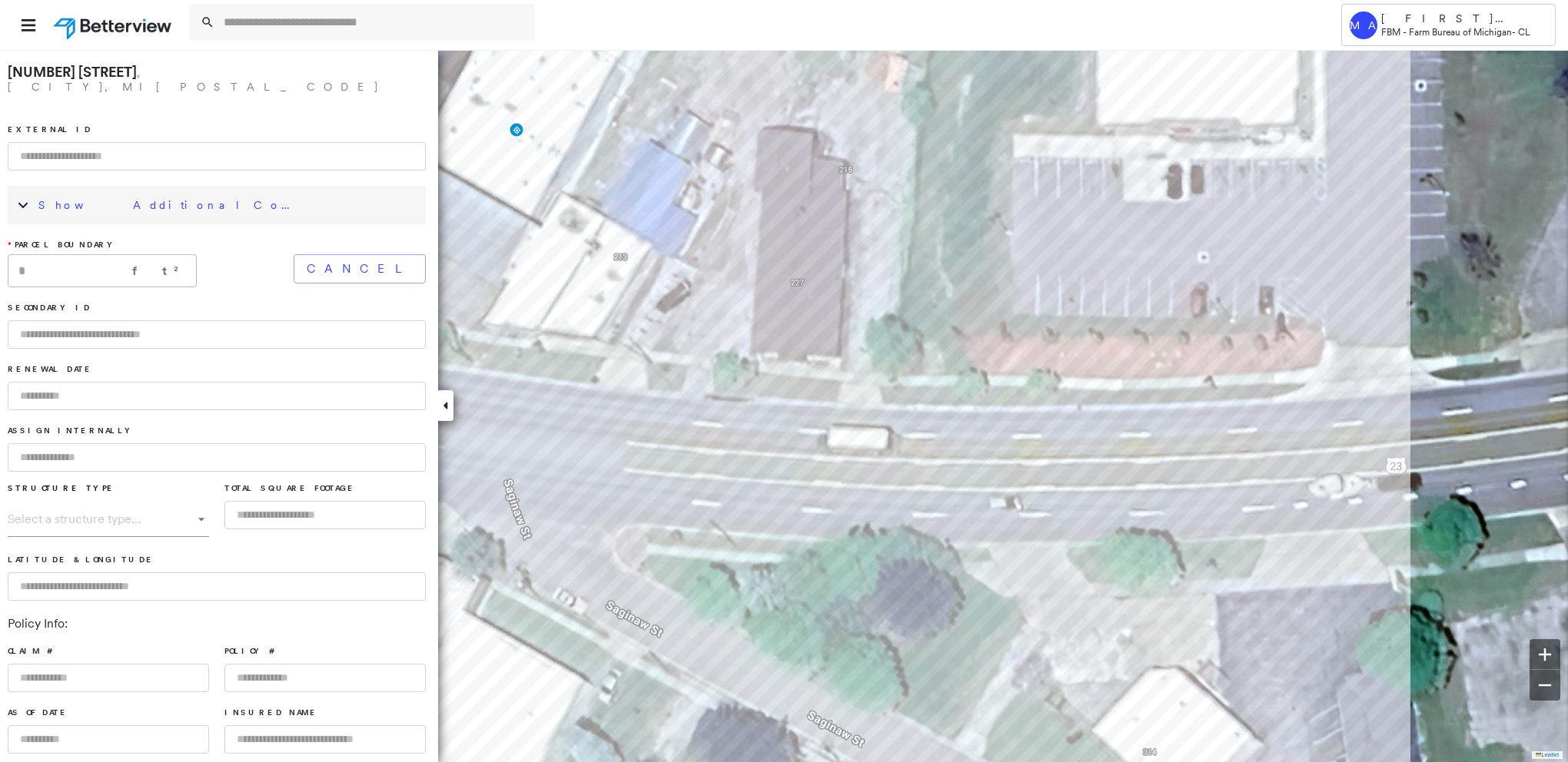 click on "Click to start drawing shape." at bounding box center (-527, -470) 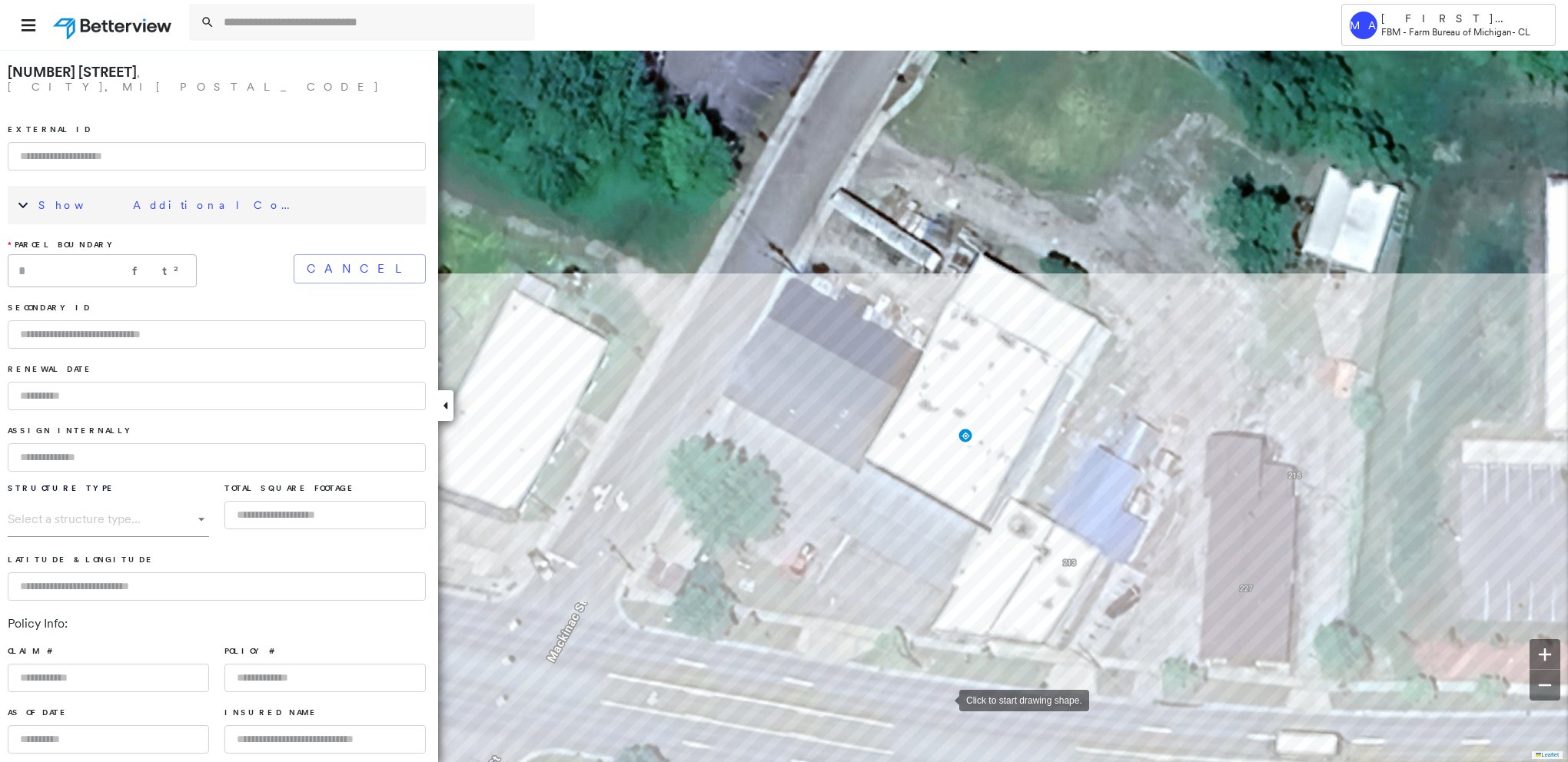 drag, startPoint x: 908, startPoint y: 405, endPoint x: 943, endPoint y: 691, distance: 288.13365 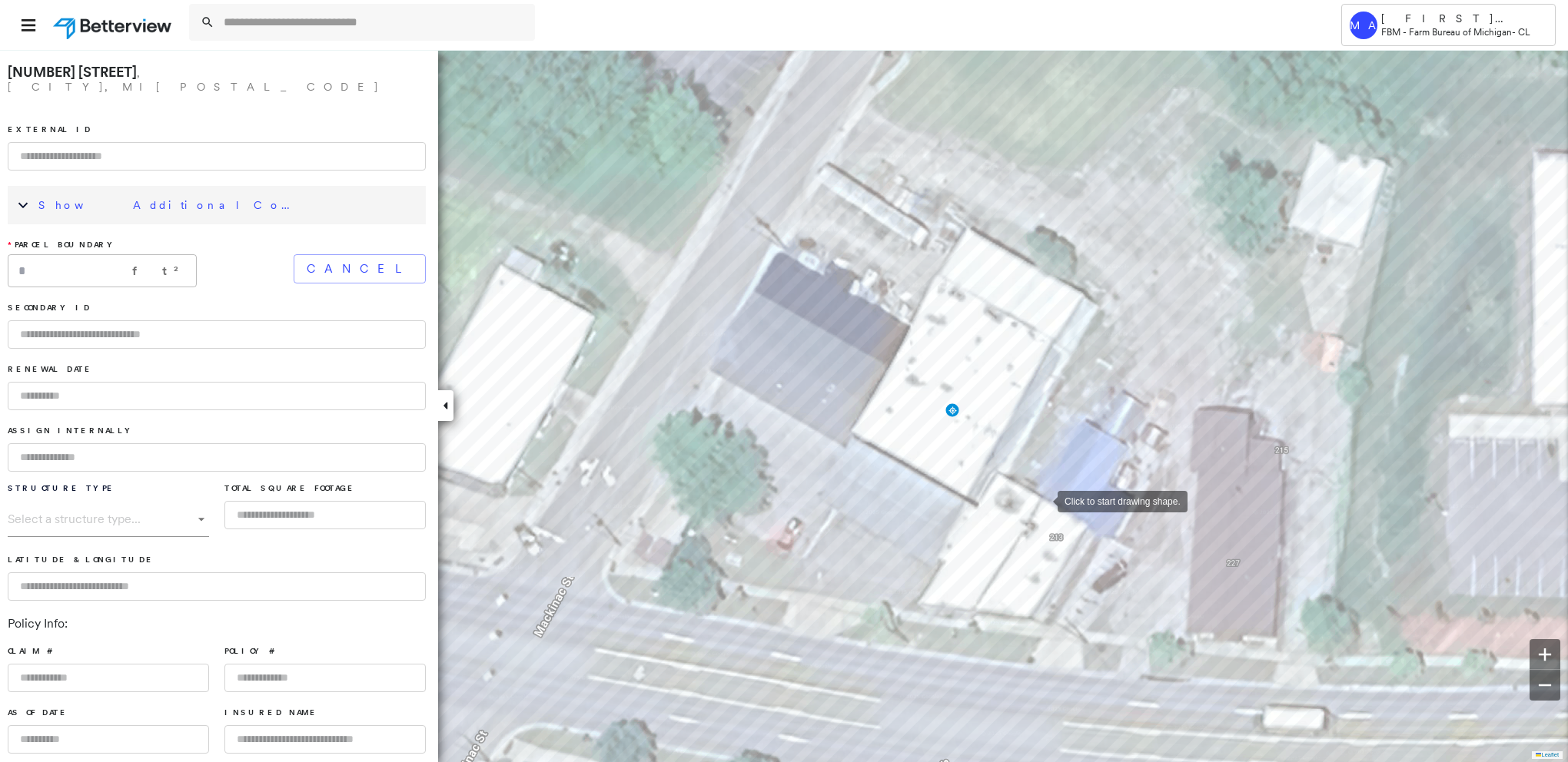 drag, startPoint x: 1054, startPoint y: 519, endPoint x: 1040, endPoint y: 497, distance: 26.07681 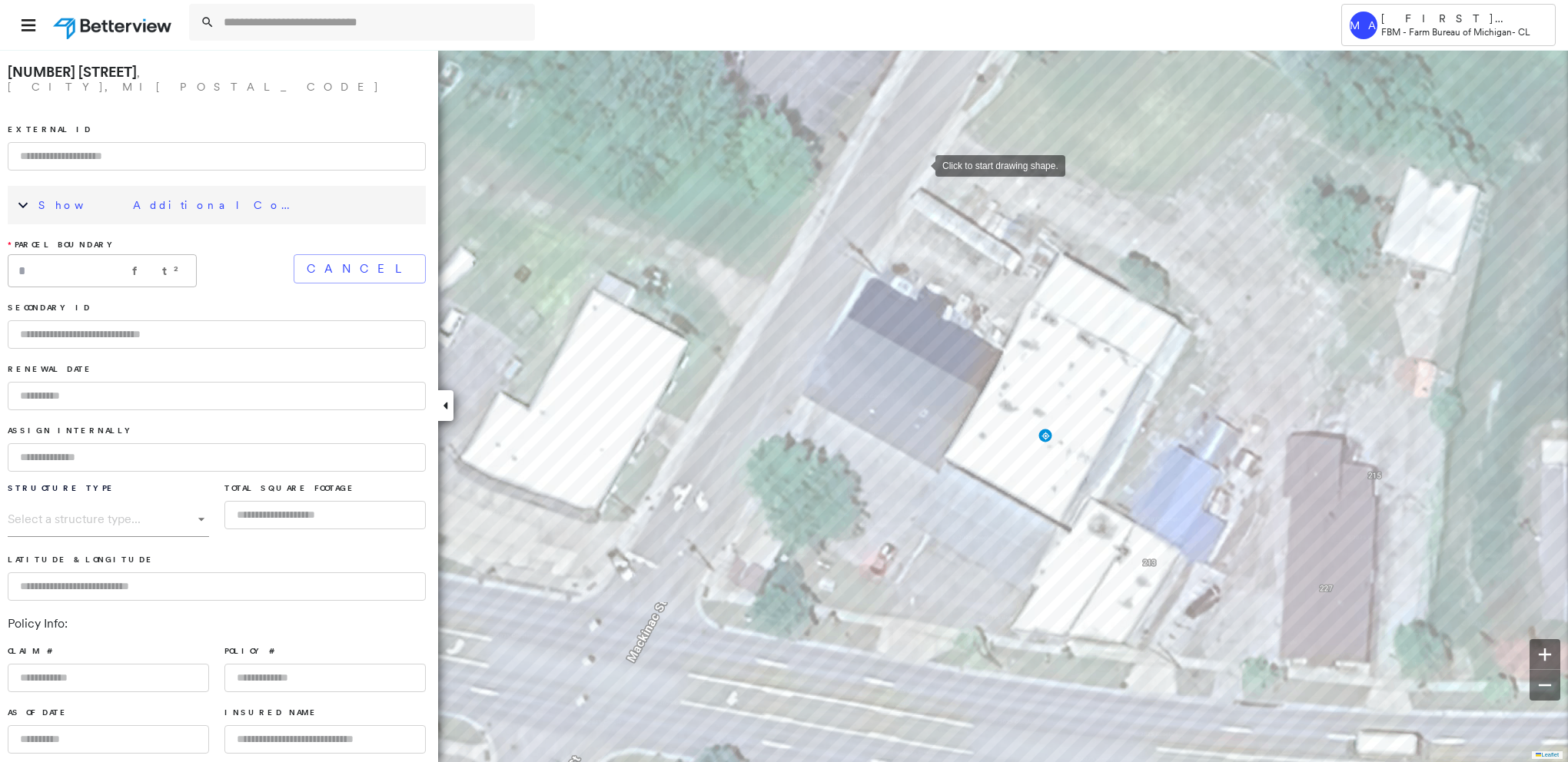 drag, startPoint x: 827, startPoint y: 140, endPoint x: 921, endPoint y: 165, distance: 97.26767 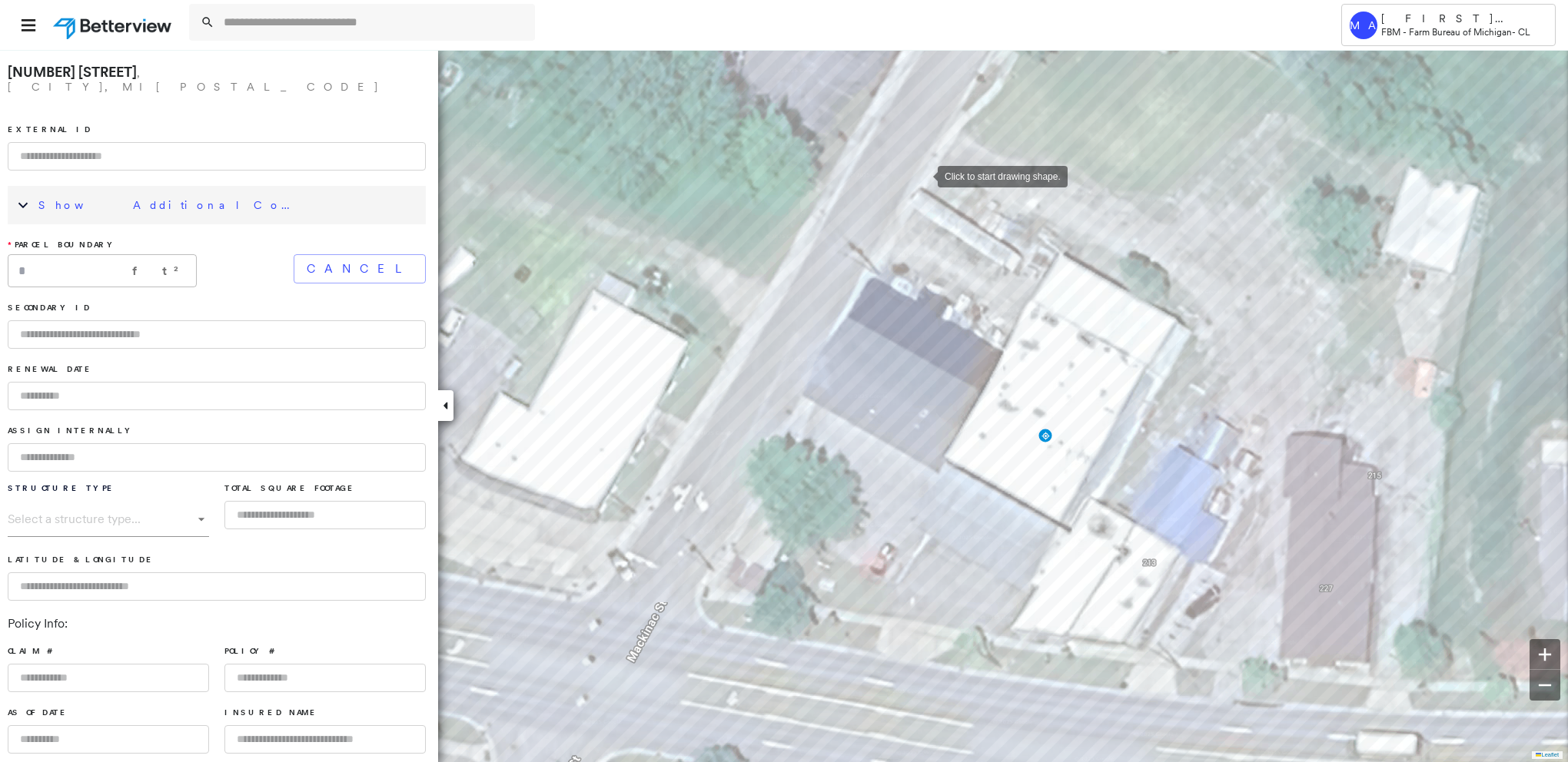 click at bounding box center [922, 175] 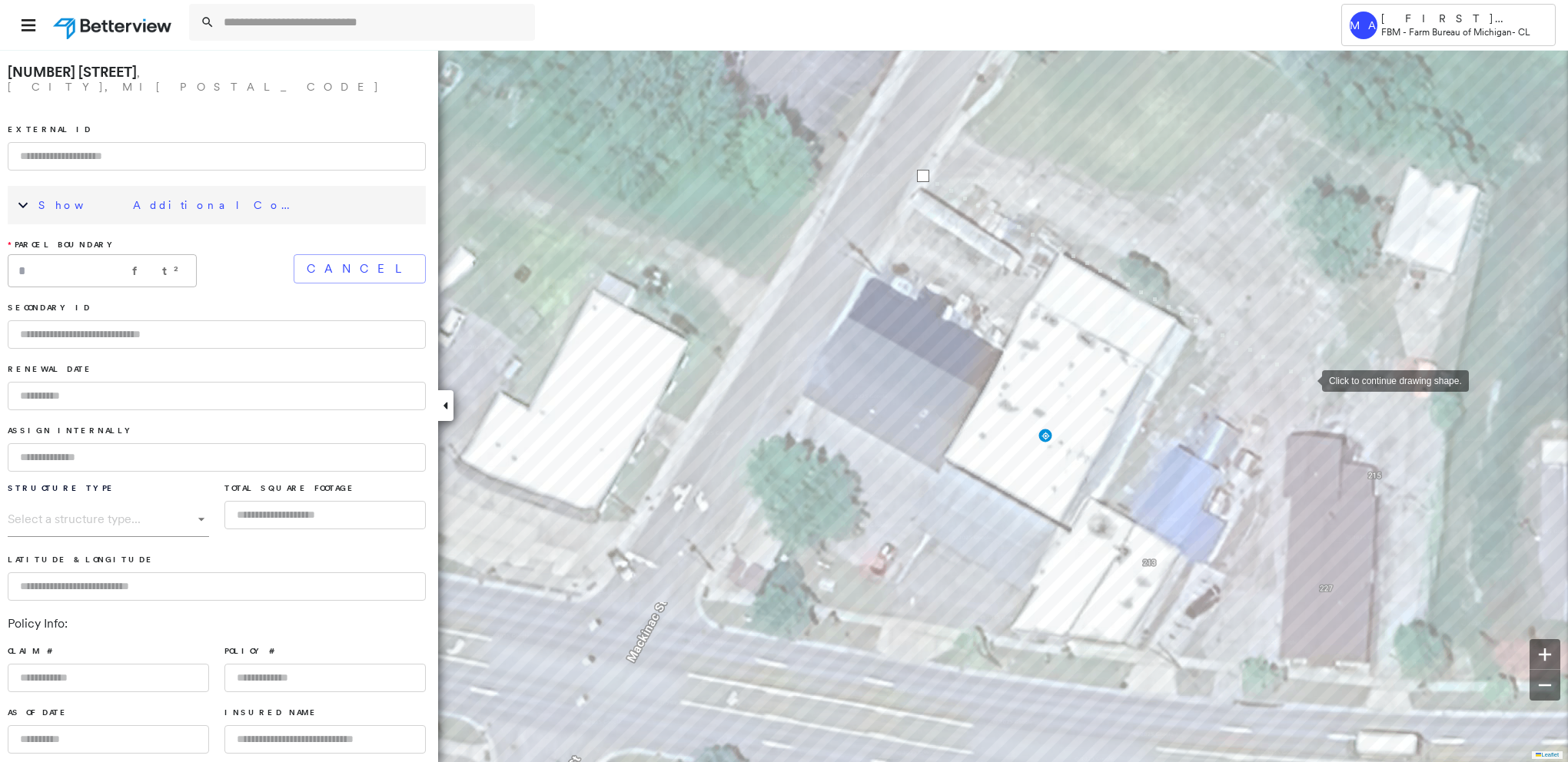 click at bounding box center [1307, 379] 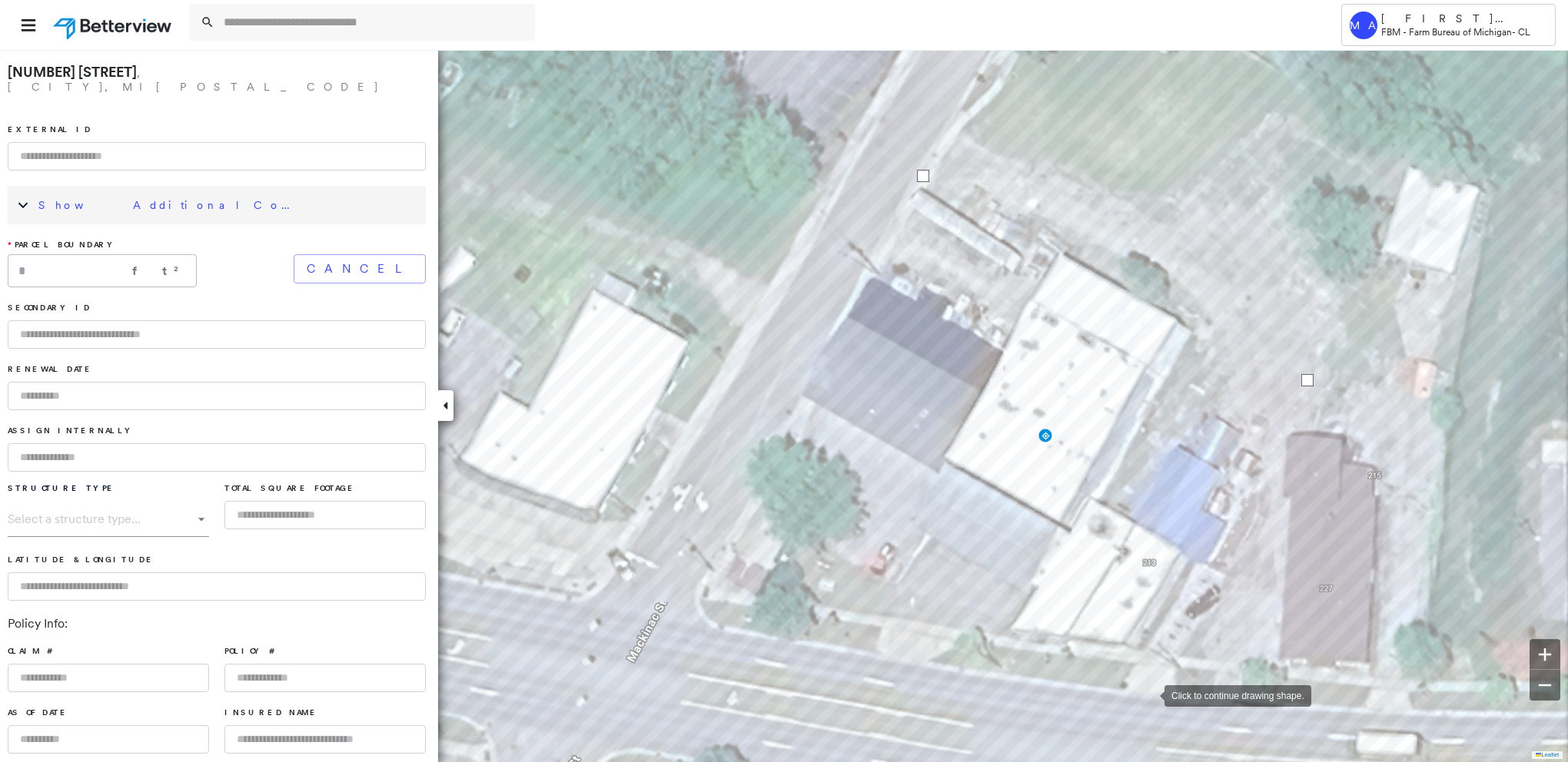 click at bounding box center [1149, 694] 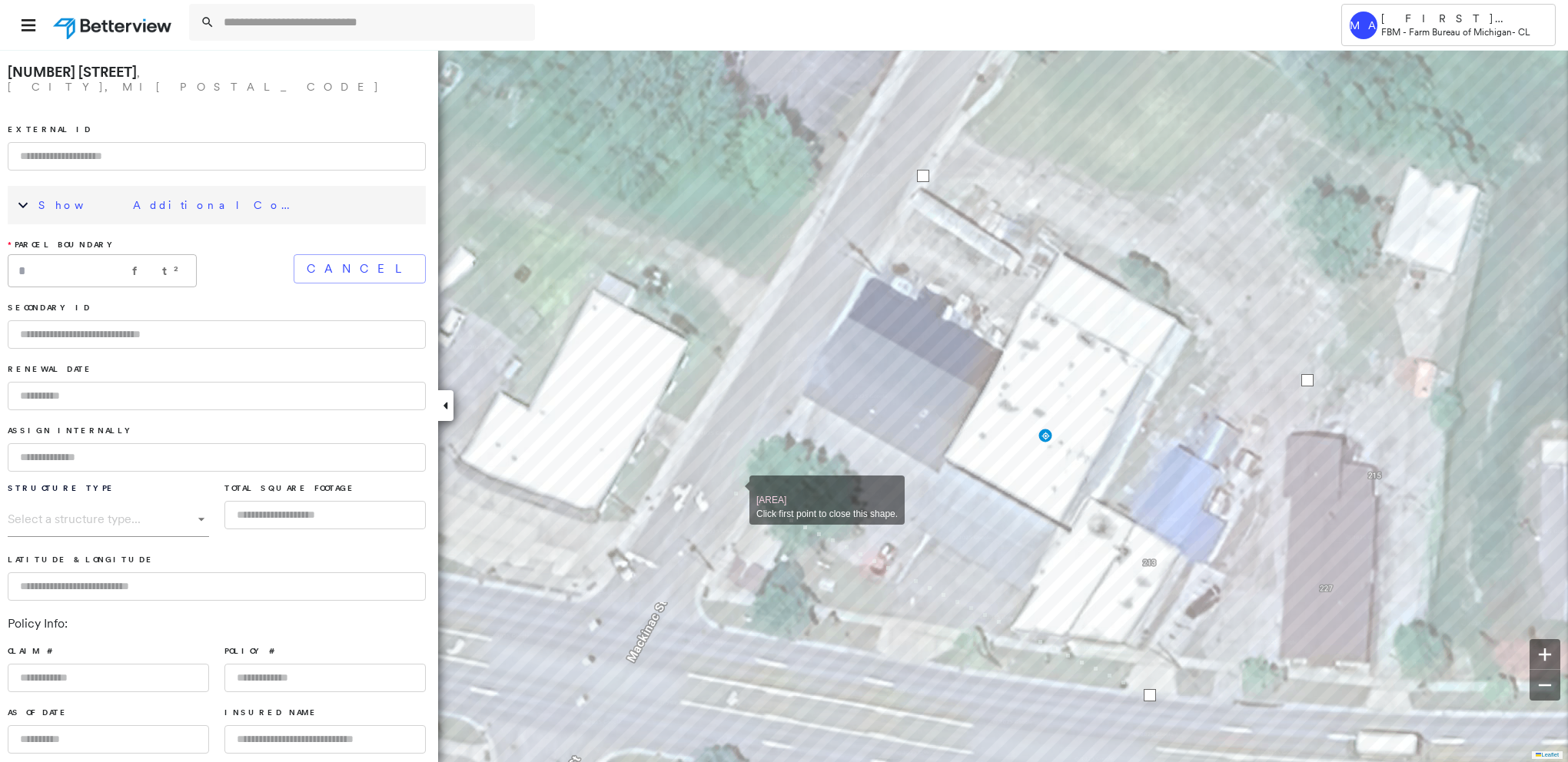 click at bounding box center [734, 492] 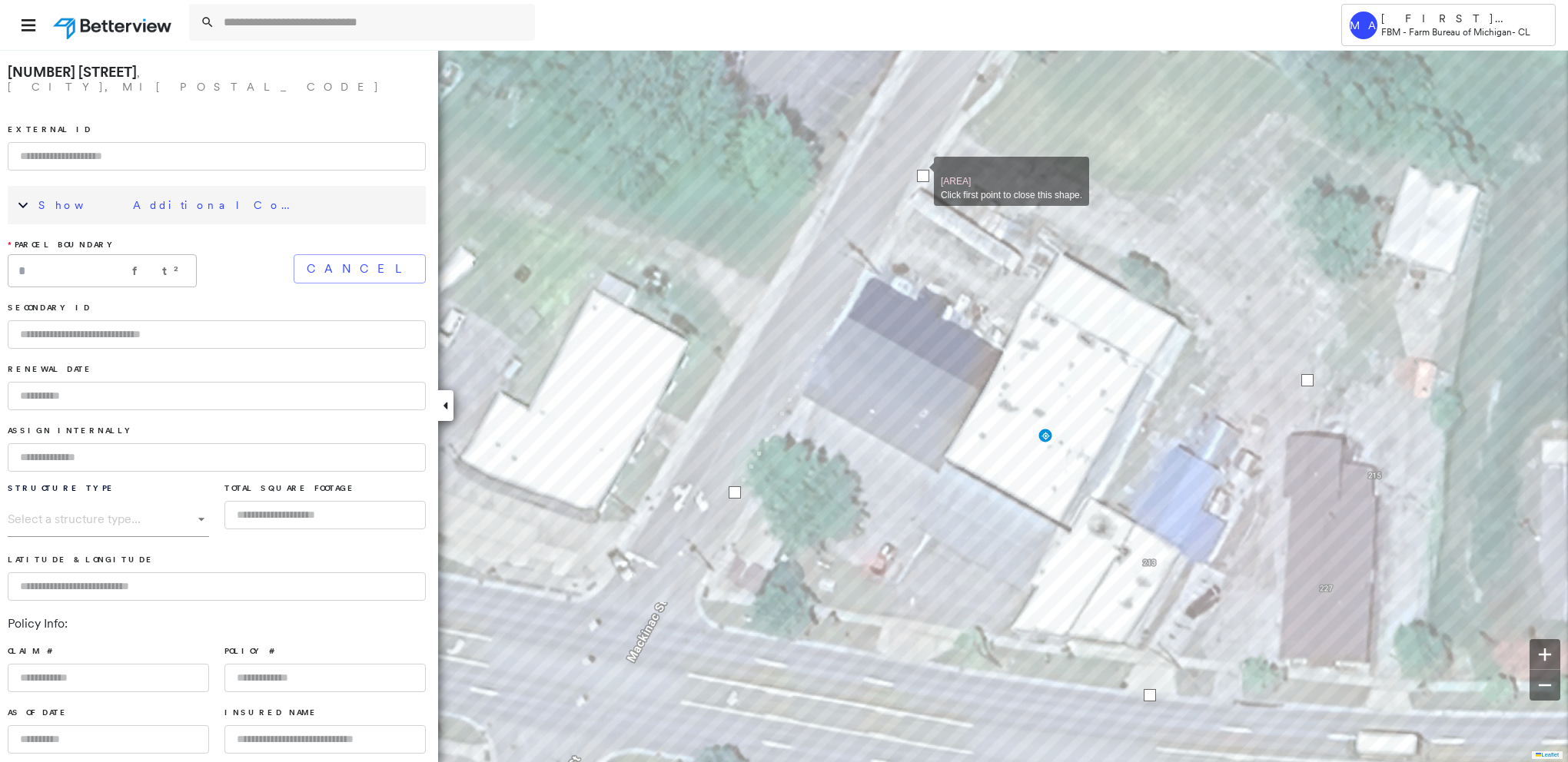 click at bounding box center (923, 176) 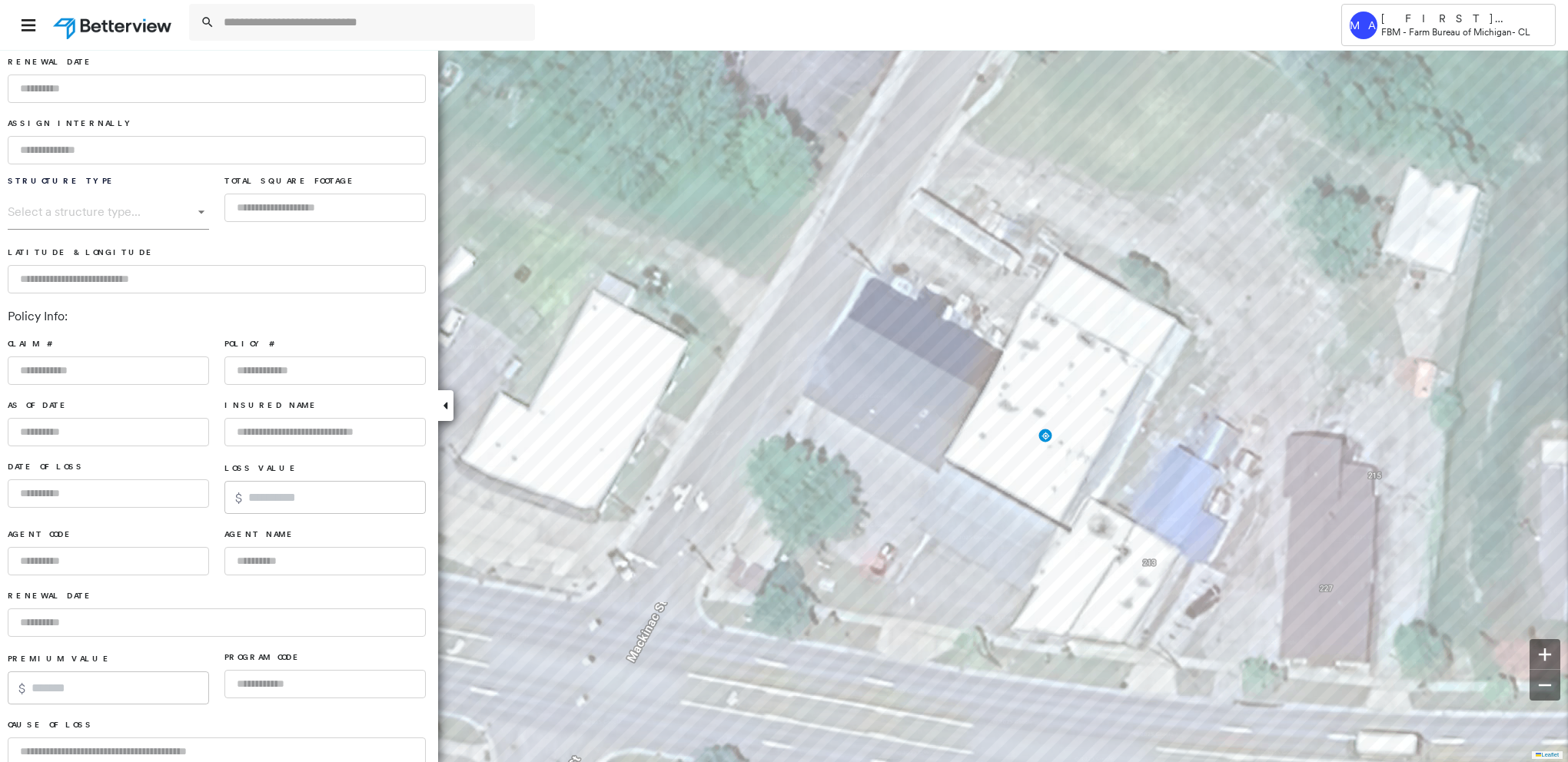 scroll, scrollTop: 364, scrollLeft: 0, axis: vertical 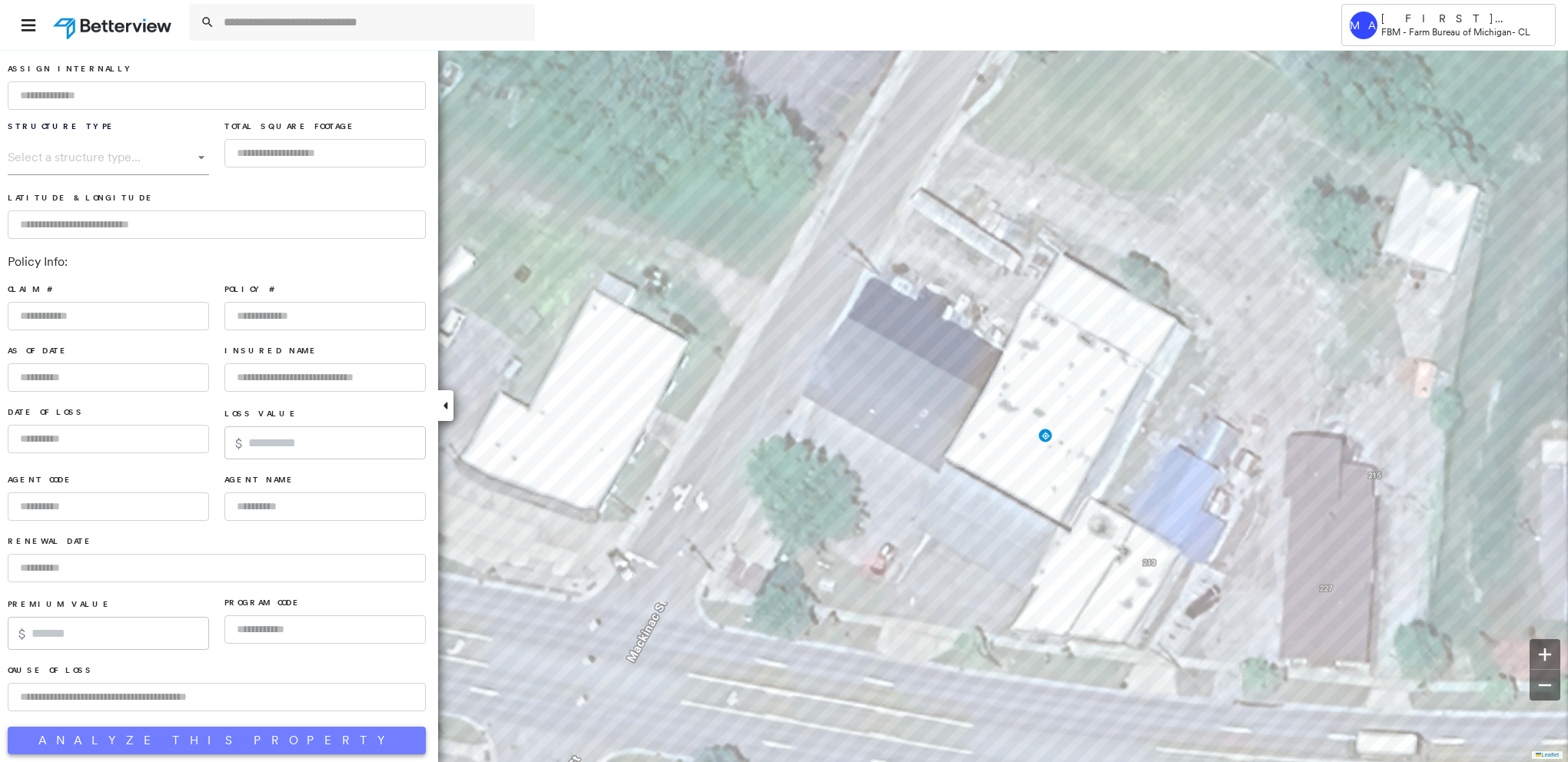 click on "Analyze This Property" at bounding box center (217, 740) 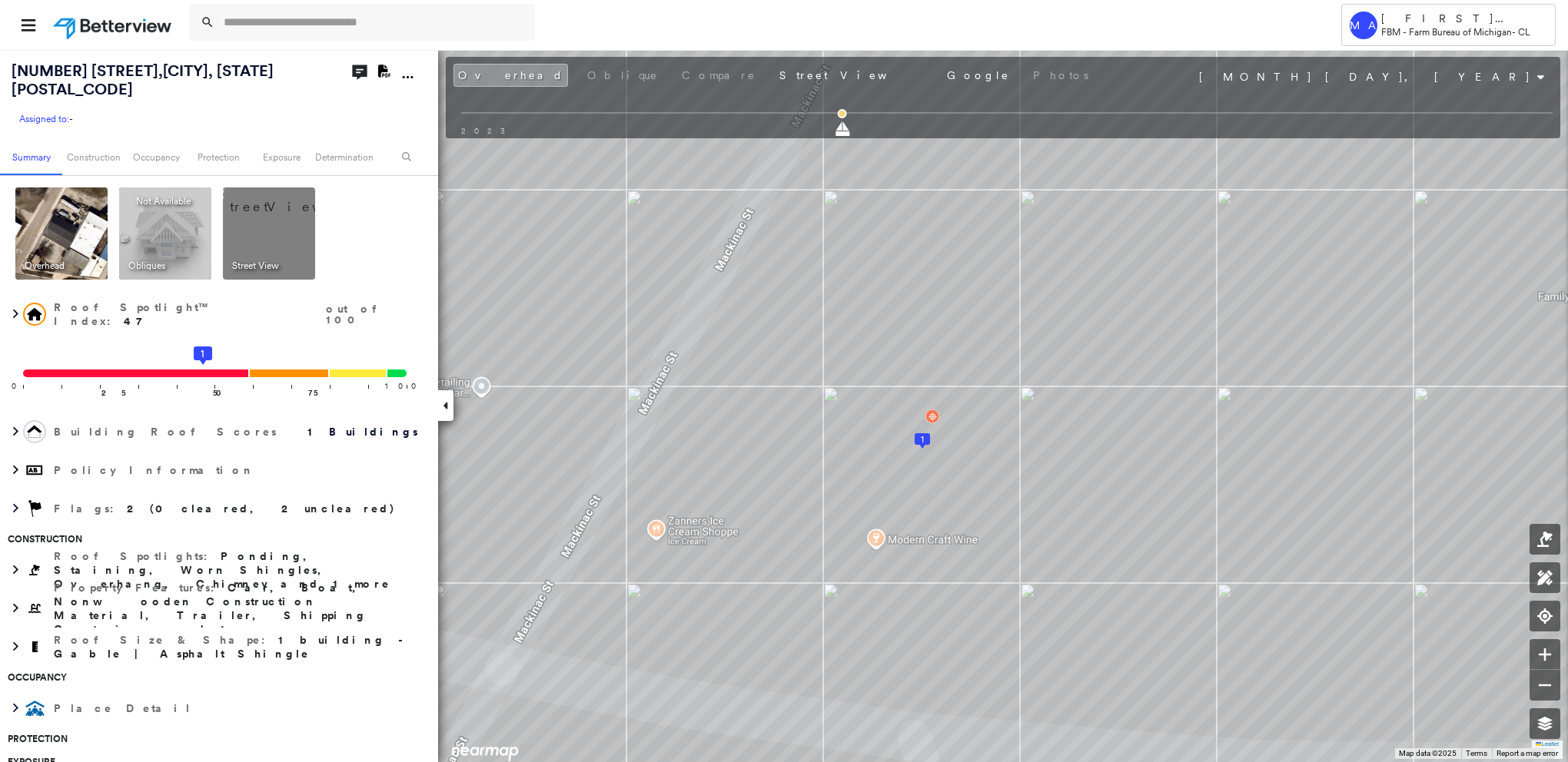 click on "Download PDF Report" 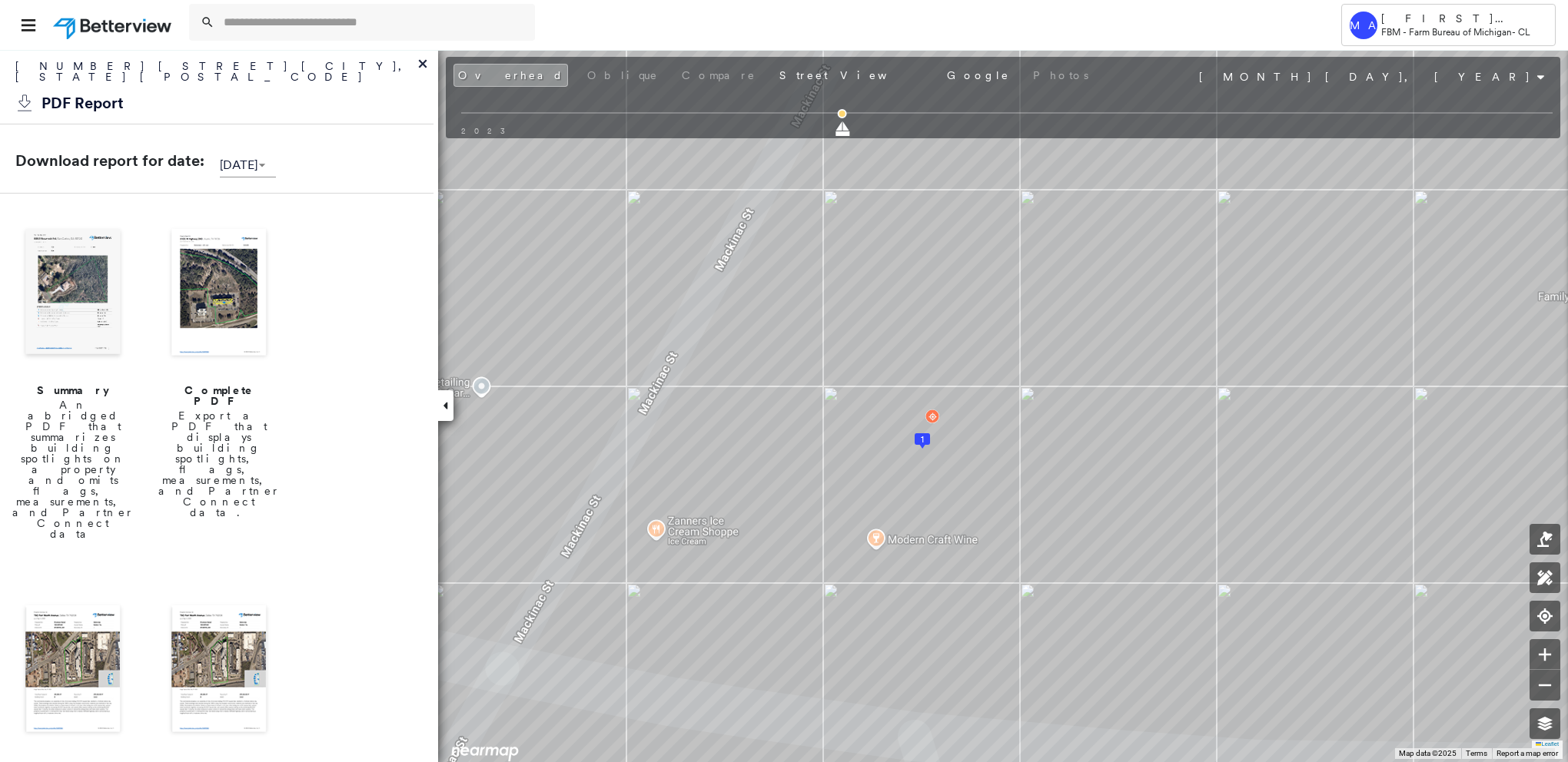 click at bounding box center (219, 293) 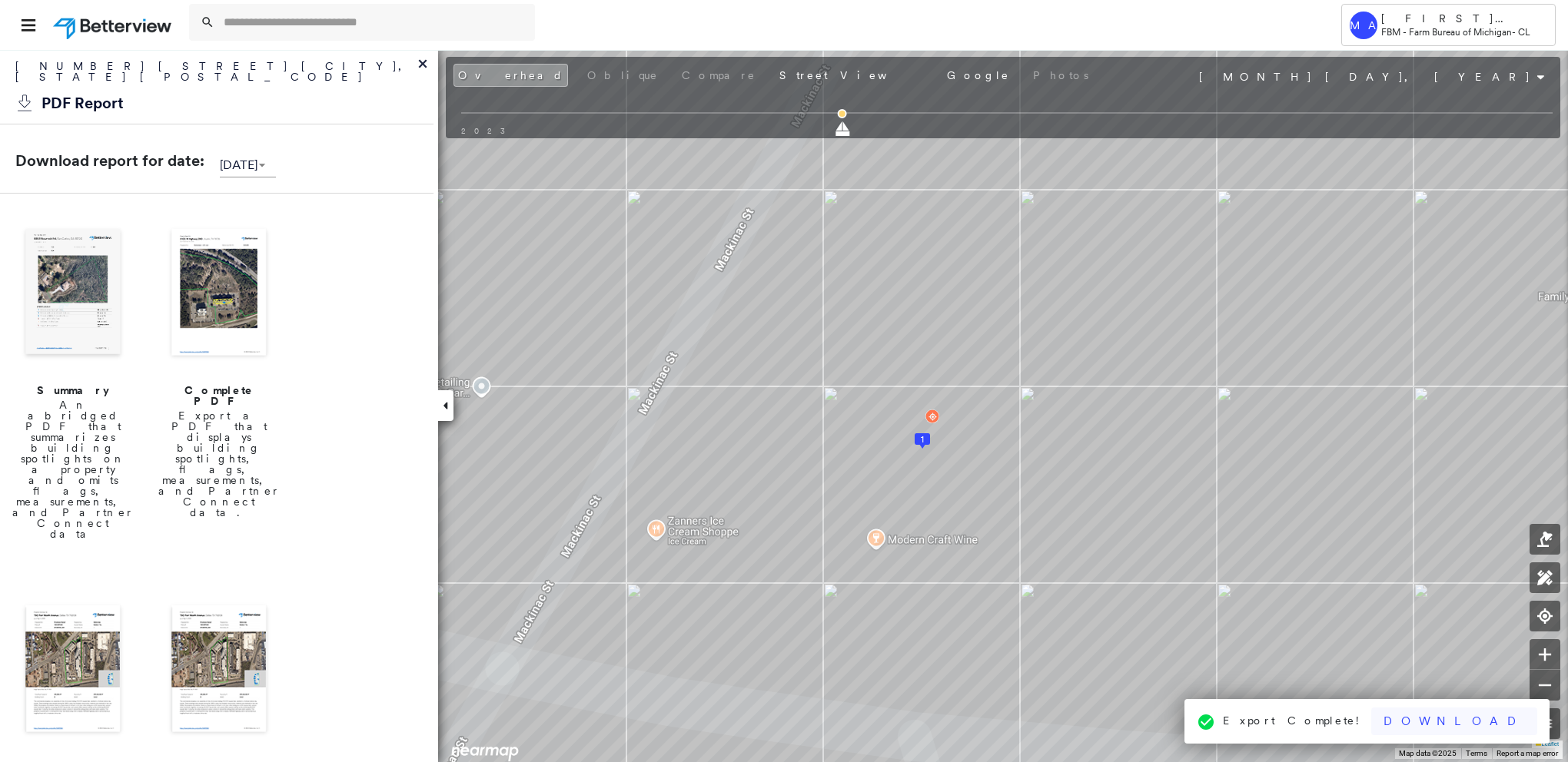 click on "Download" at bounding box center (1454, 721) 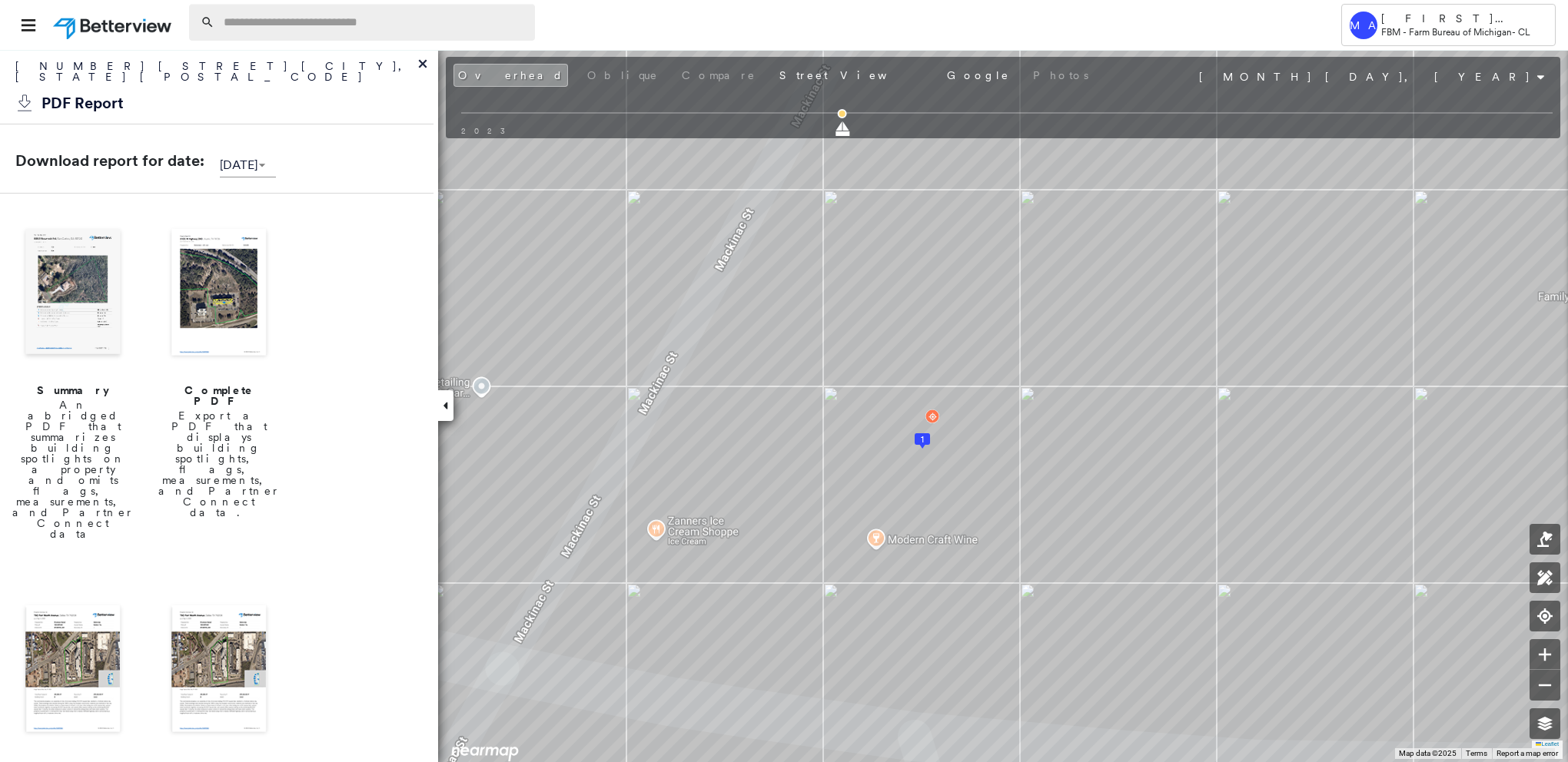 click at bounding box center (374, 22) 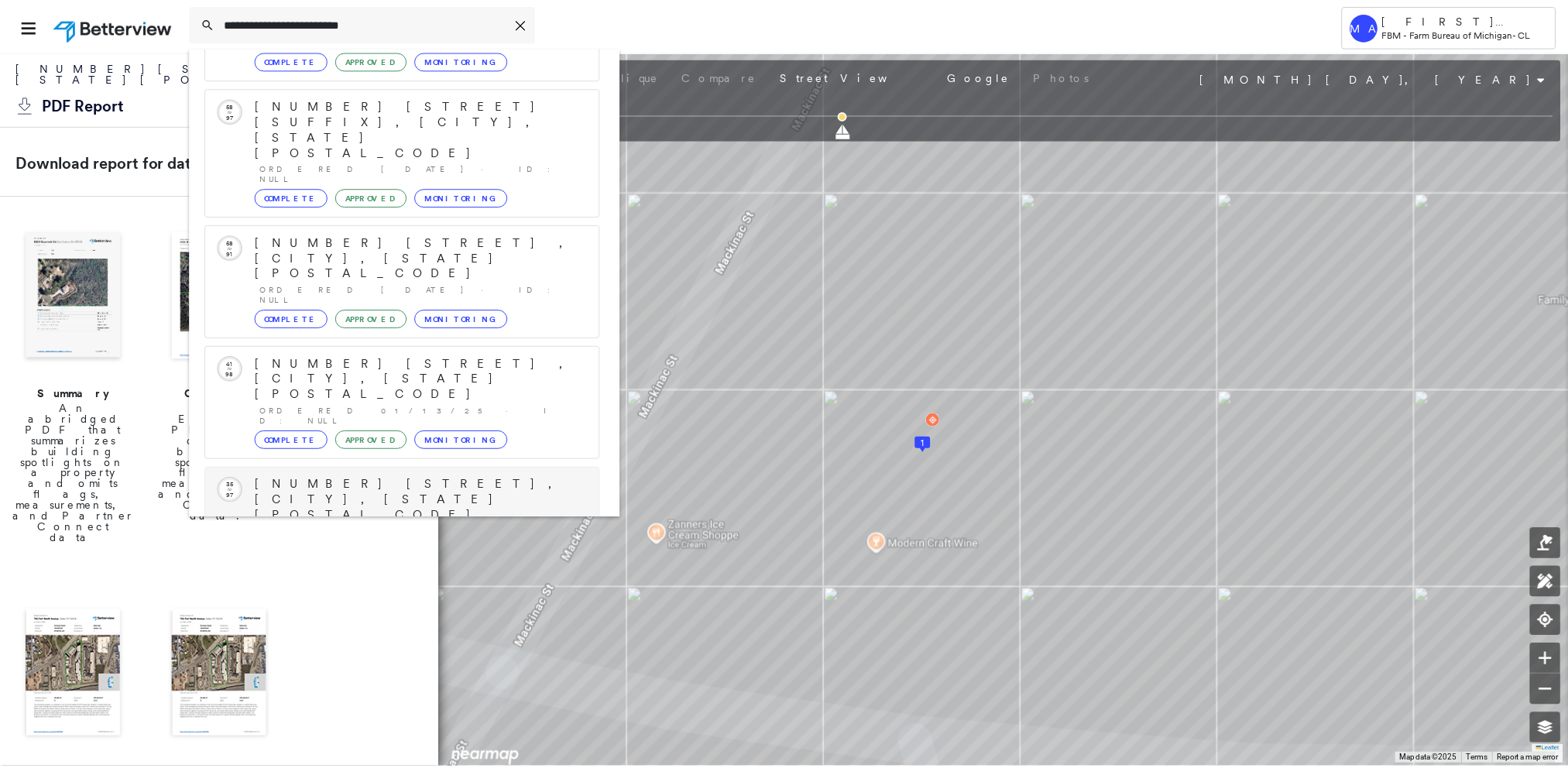 scroll, scrollTop: 161, scrollLeft: 0, axis: vertical 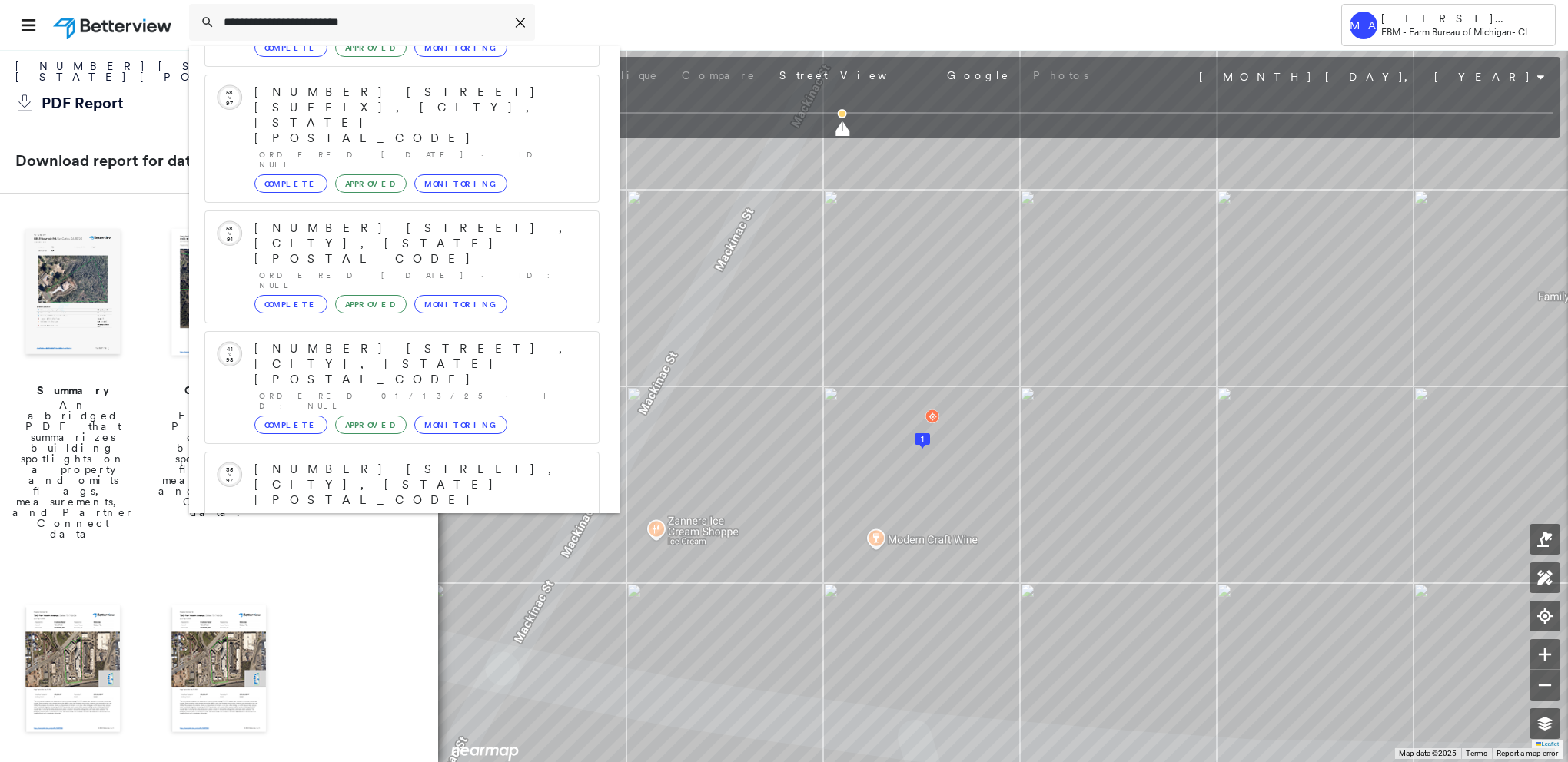 type on "**********" 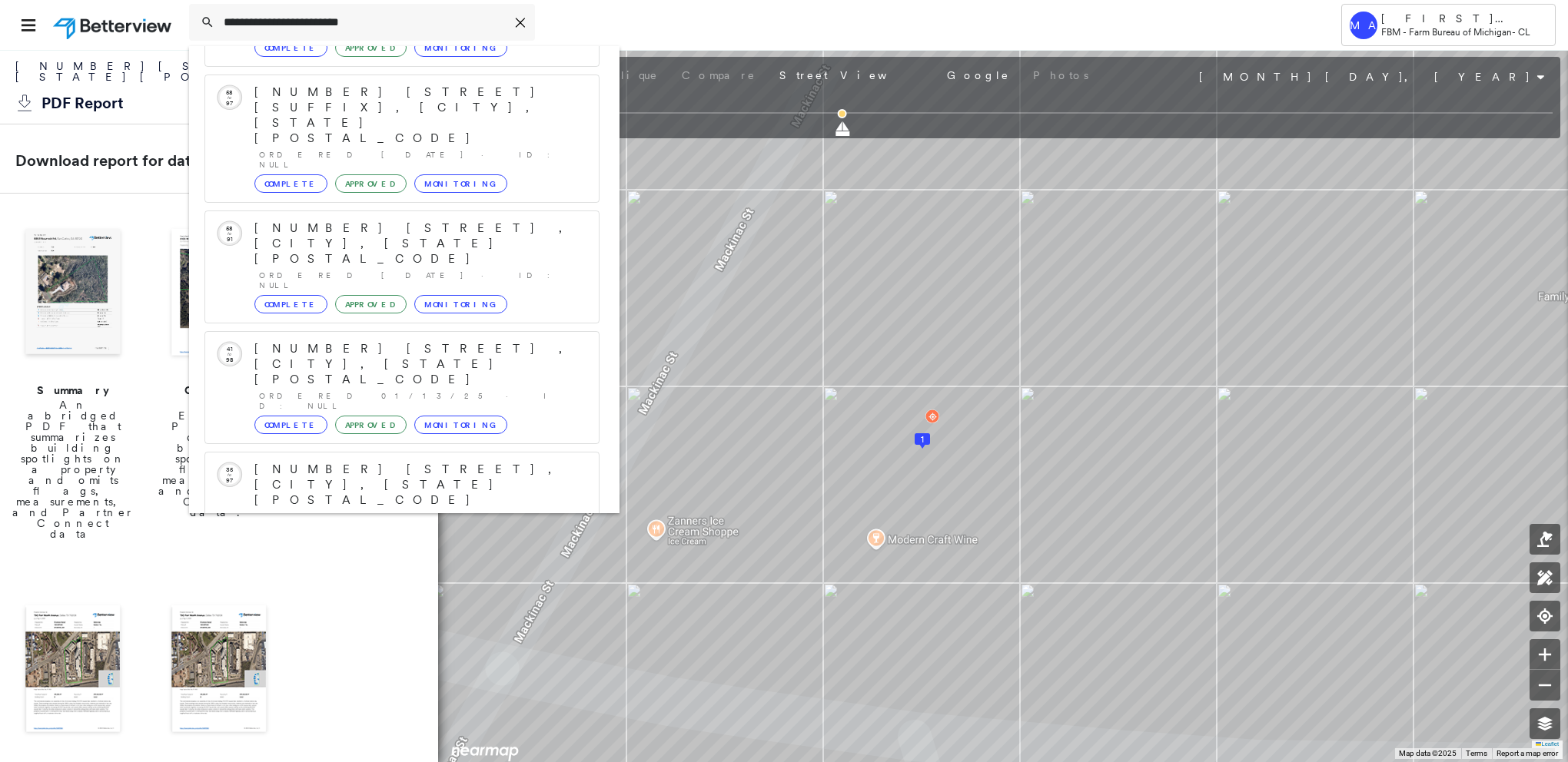 click 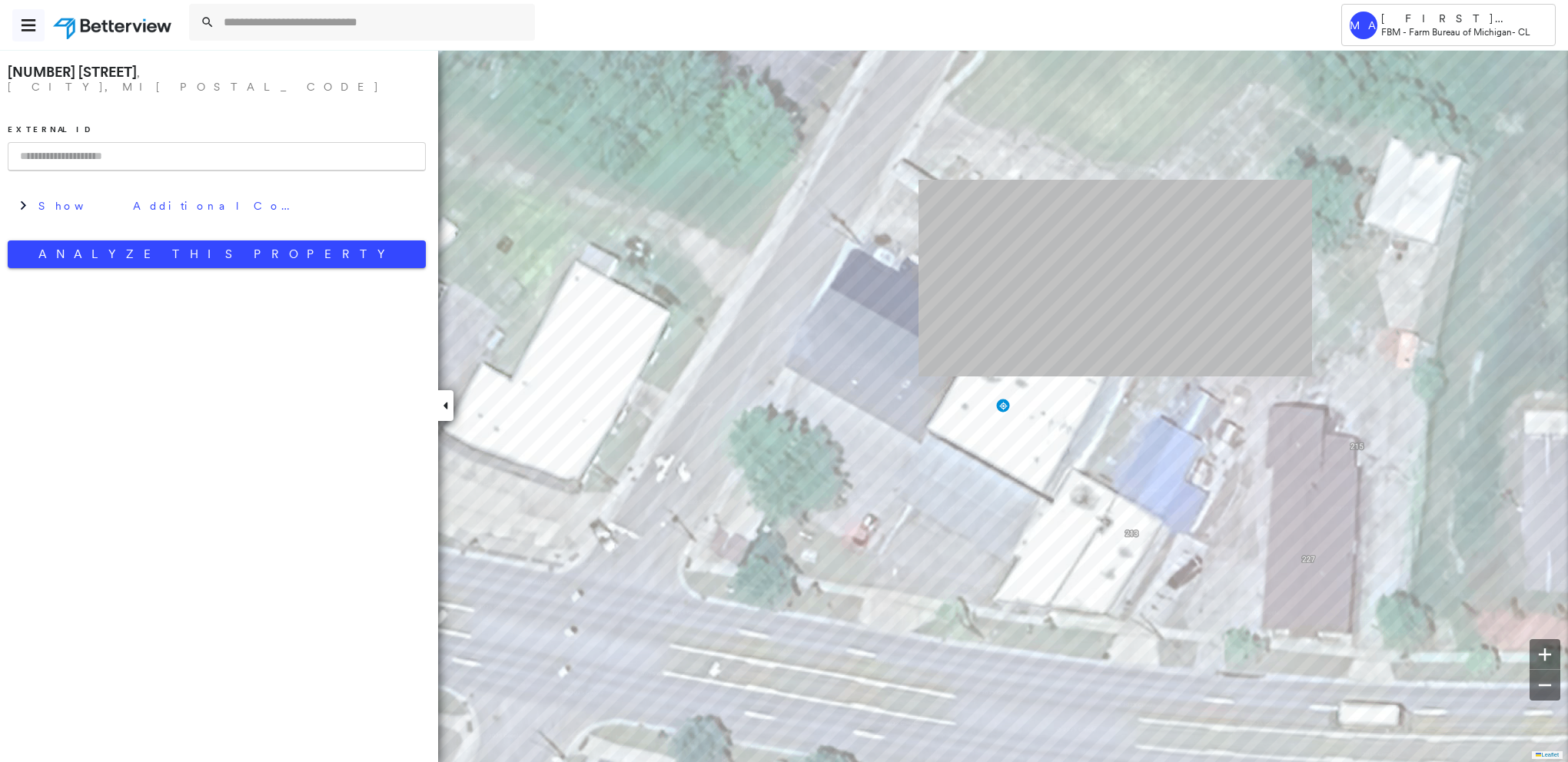 click at bounding box center (28, 25) 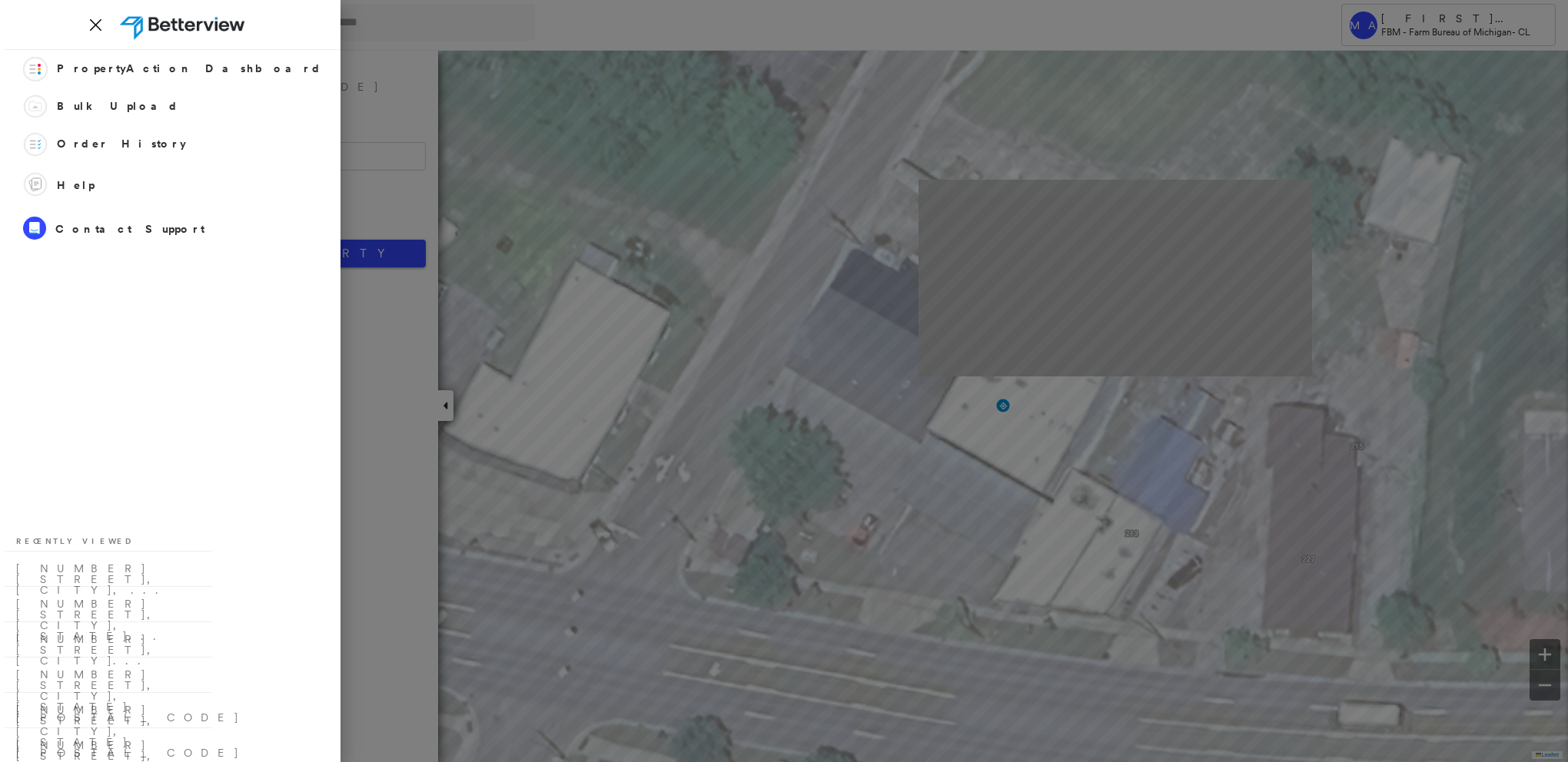 drag, startPoint x: 354, startPoint y: 85, endPoint x: 244, endPoint y: 68, distance: 111.3059 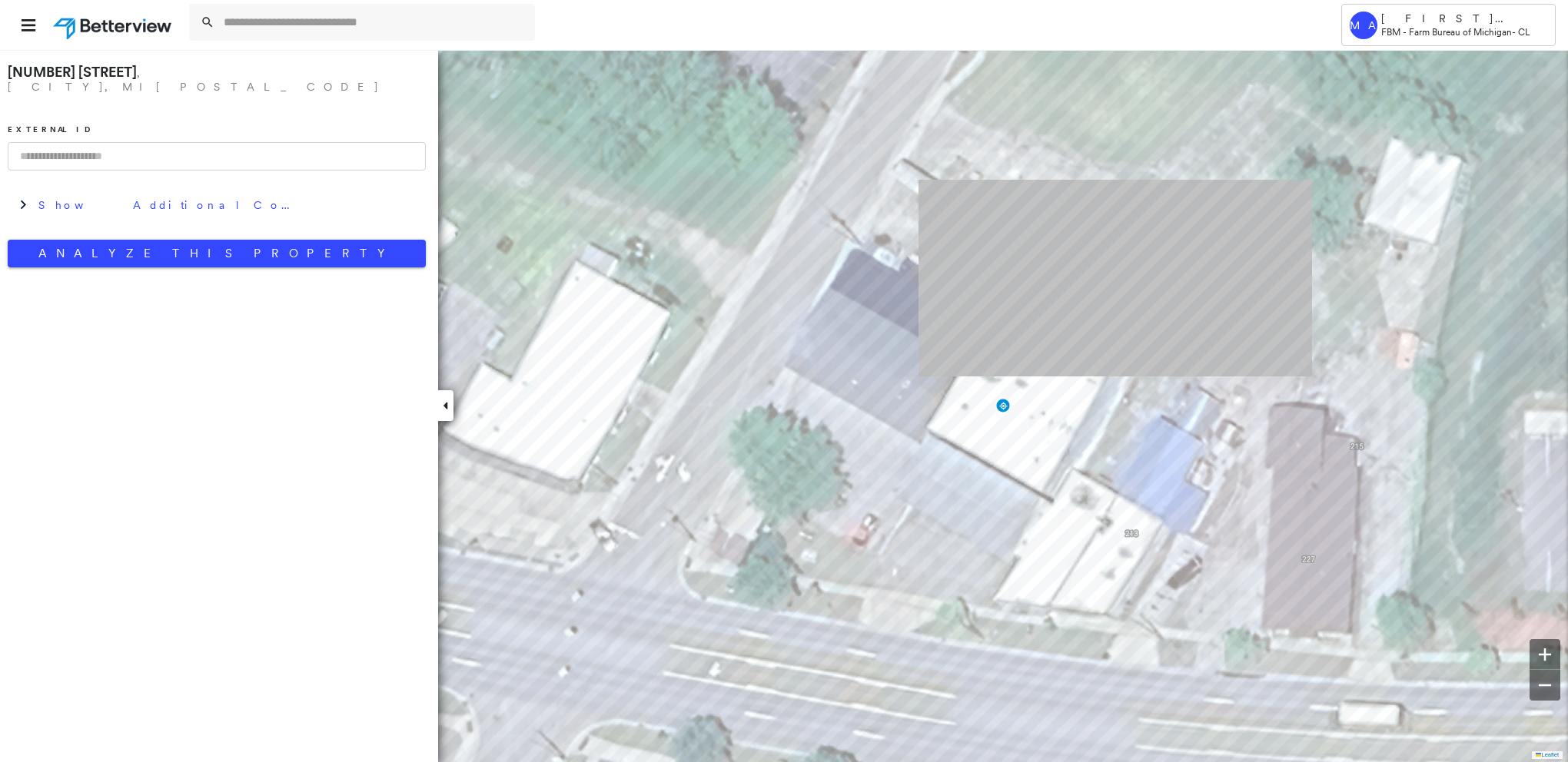 click at bounding box center (114, 25) 